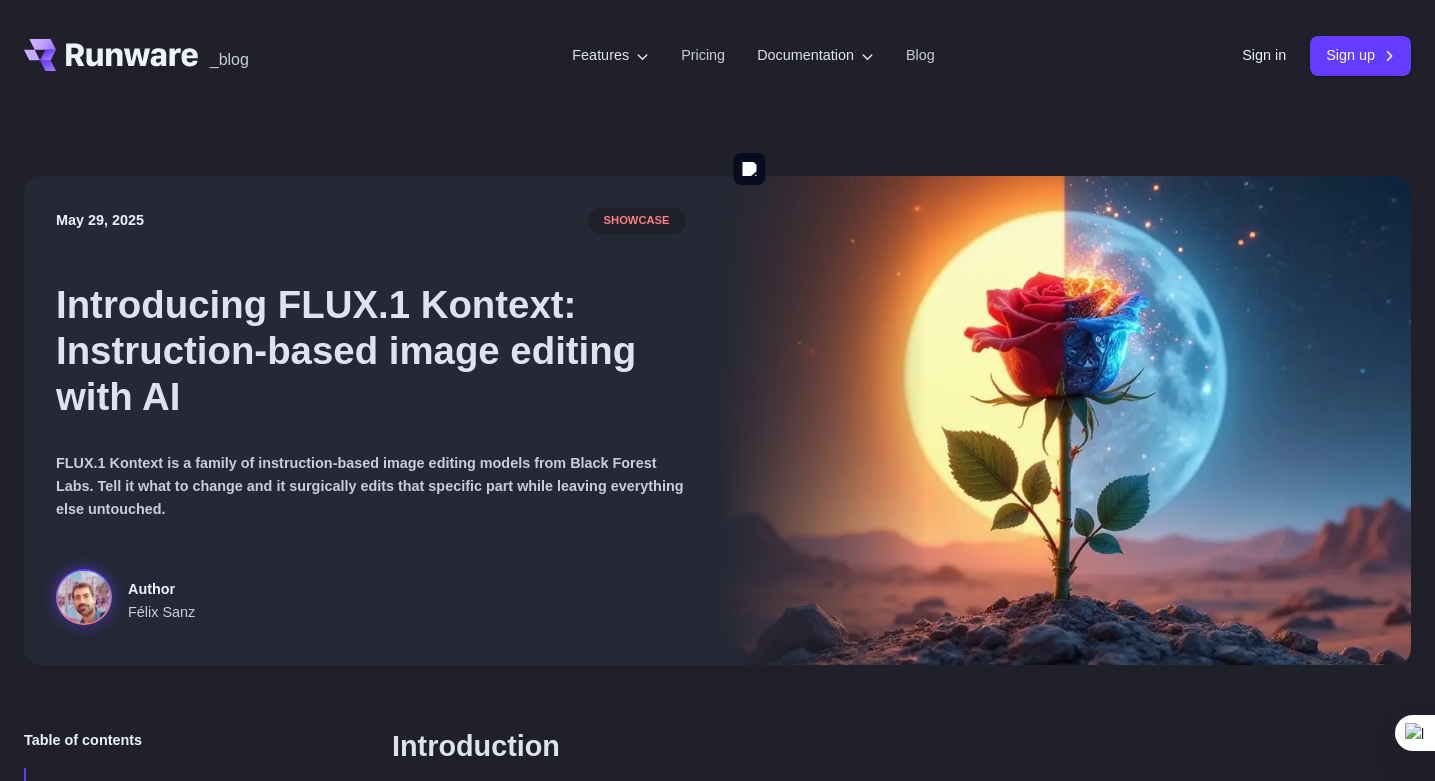 scroll, scrollTop: 41, scrollLeft: 0, axis: vertical 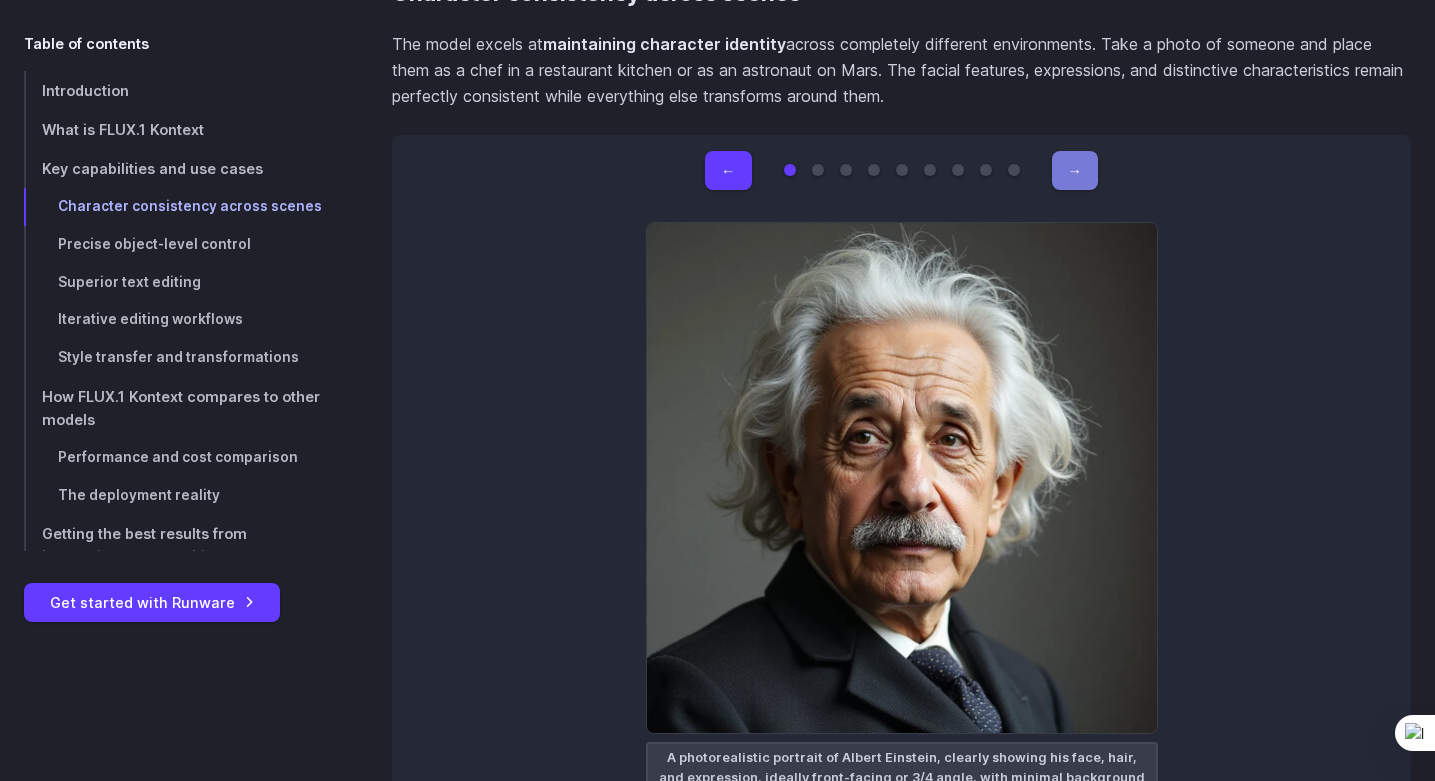 click on "→" at bounding box center [1075, 170] 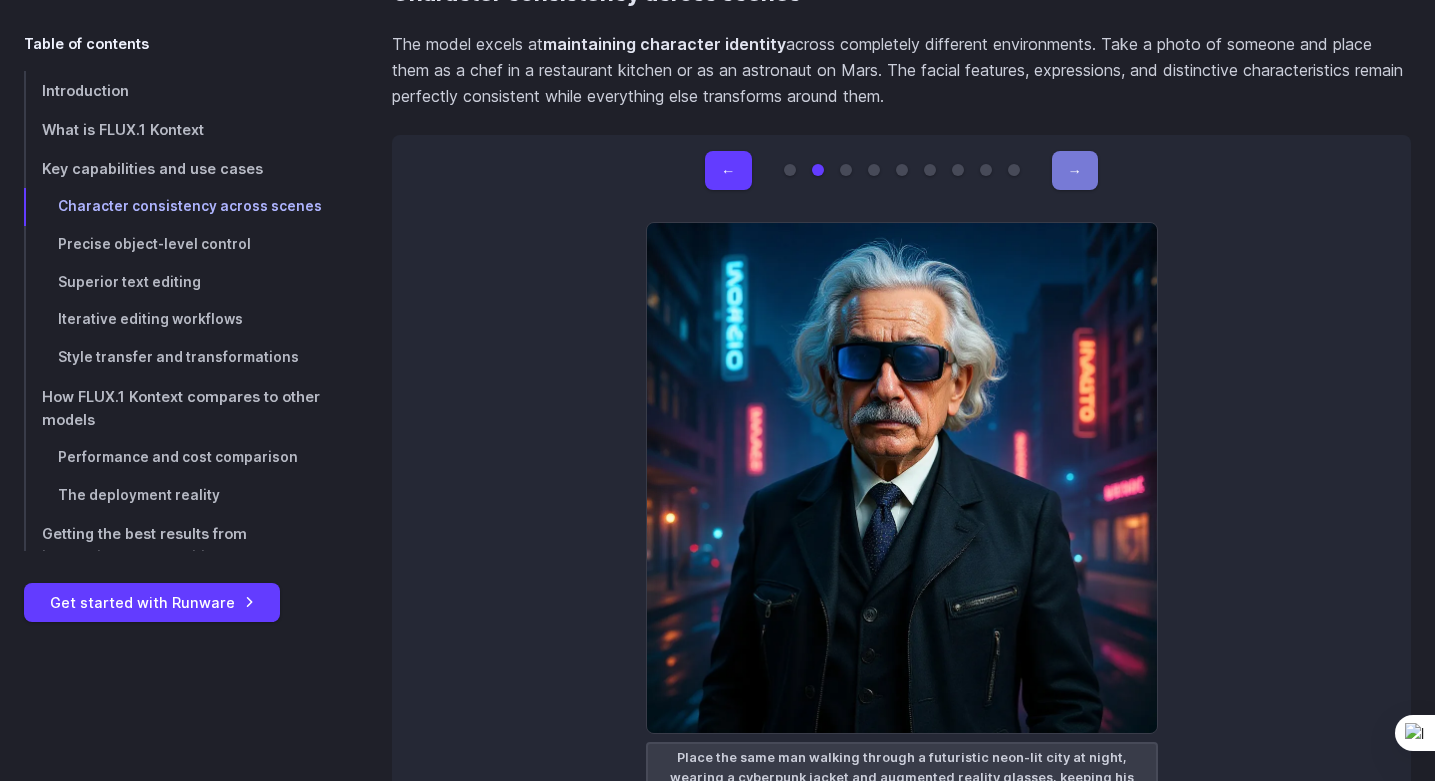 click on "→" at bounding box center [1075, 170] 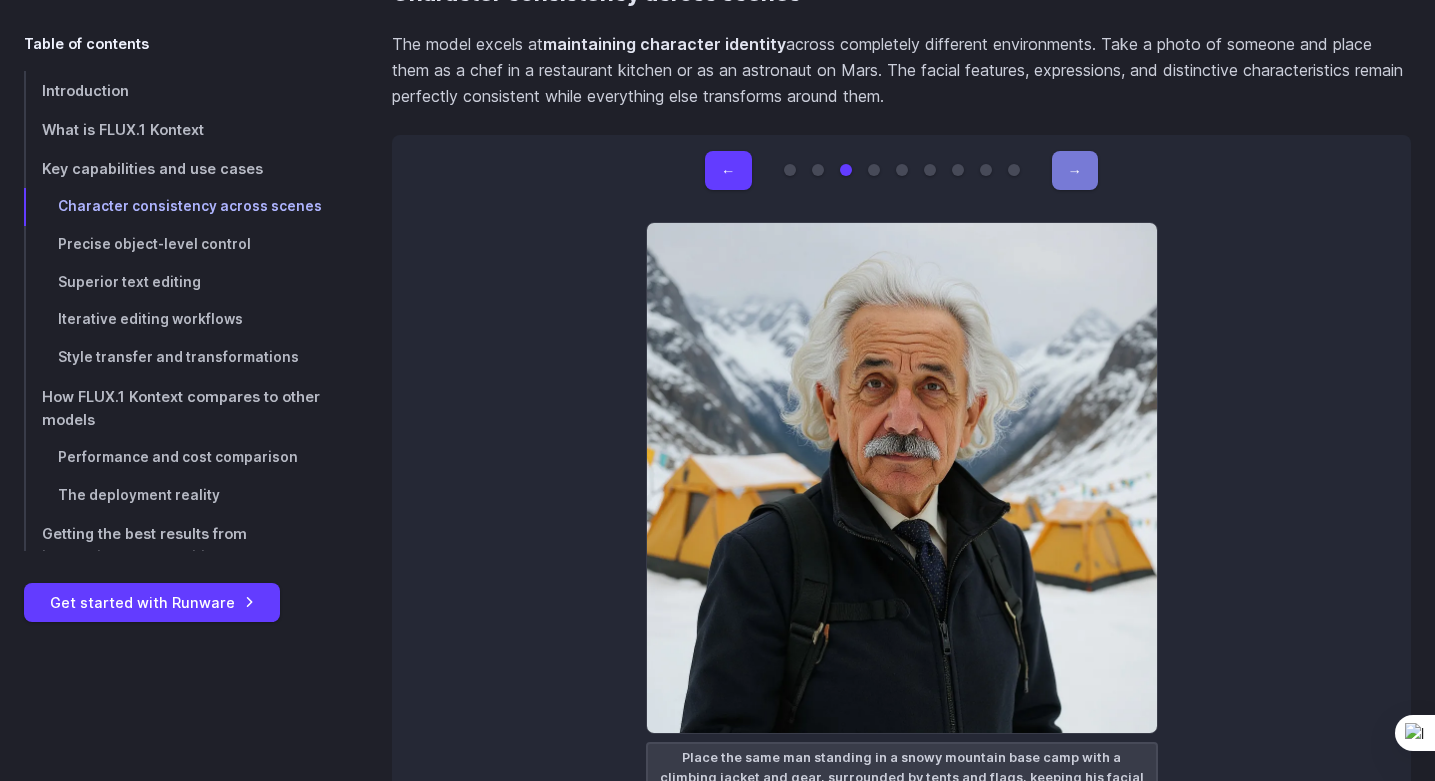 click on "→" at bounding box center (1075, 170) 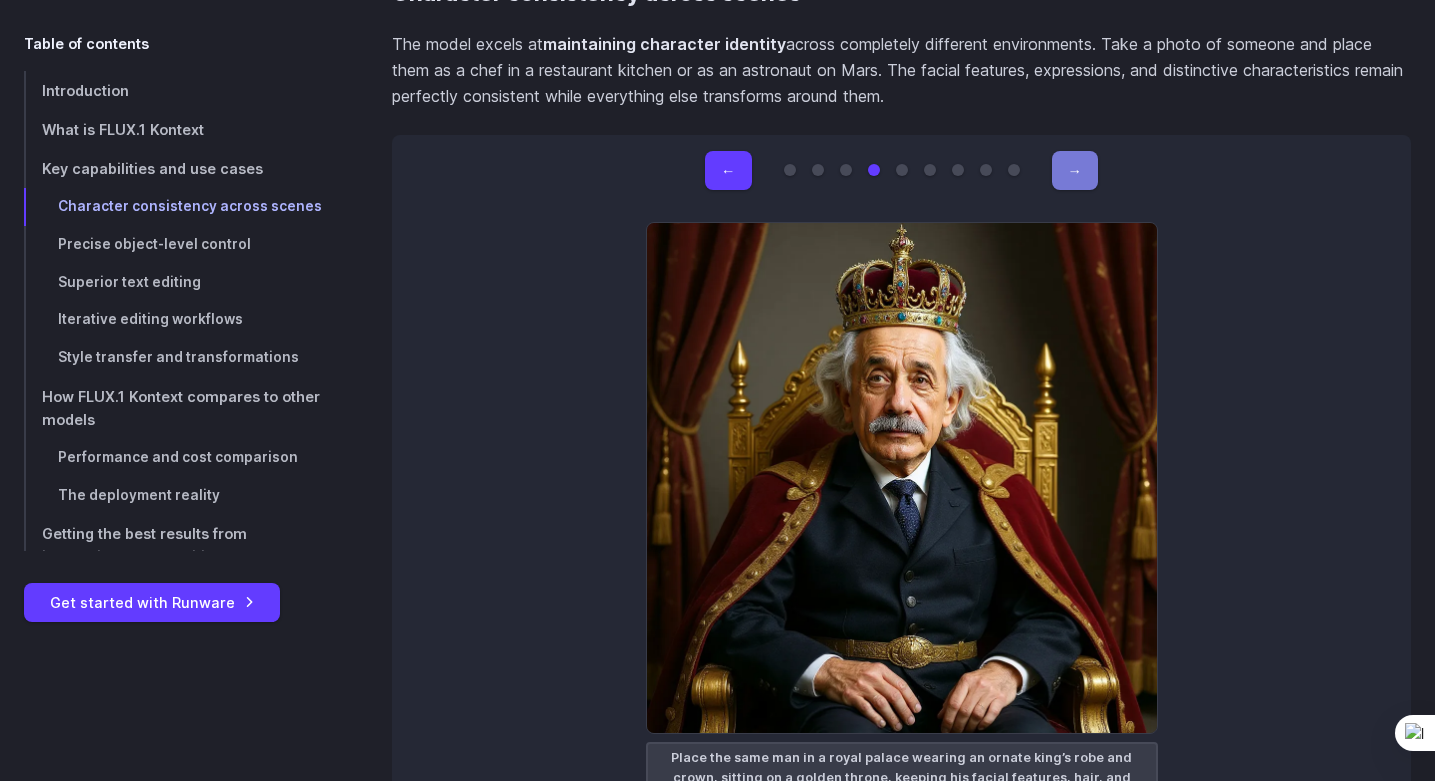 click on "→" at bounding box center [1075, 170] 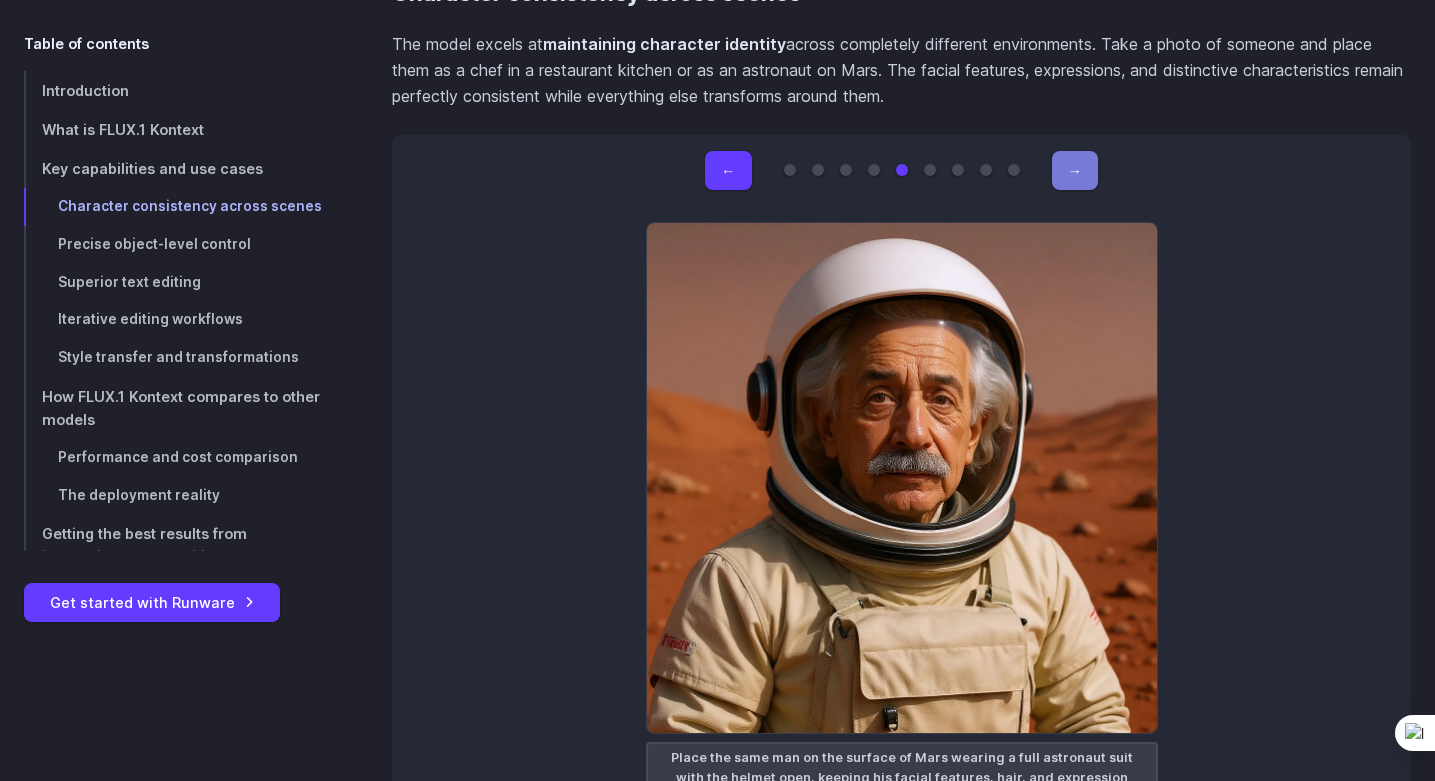 click on "→" at bounding box center (1075, 170) 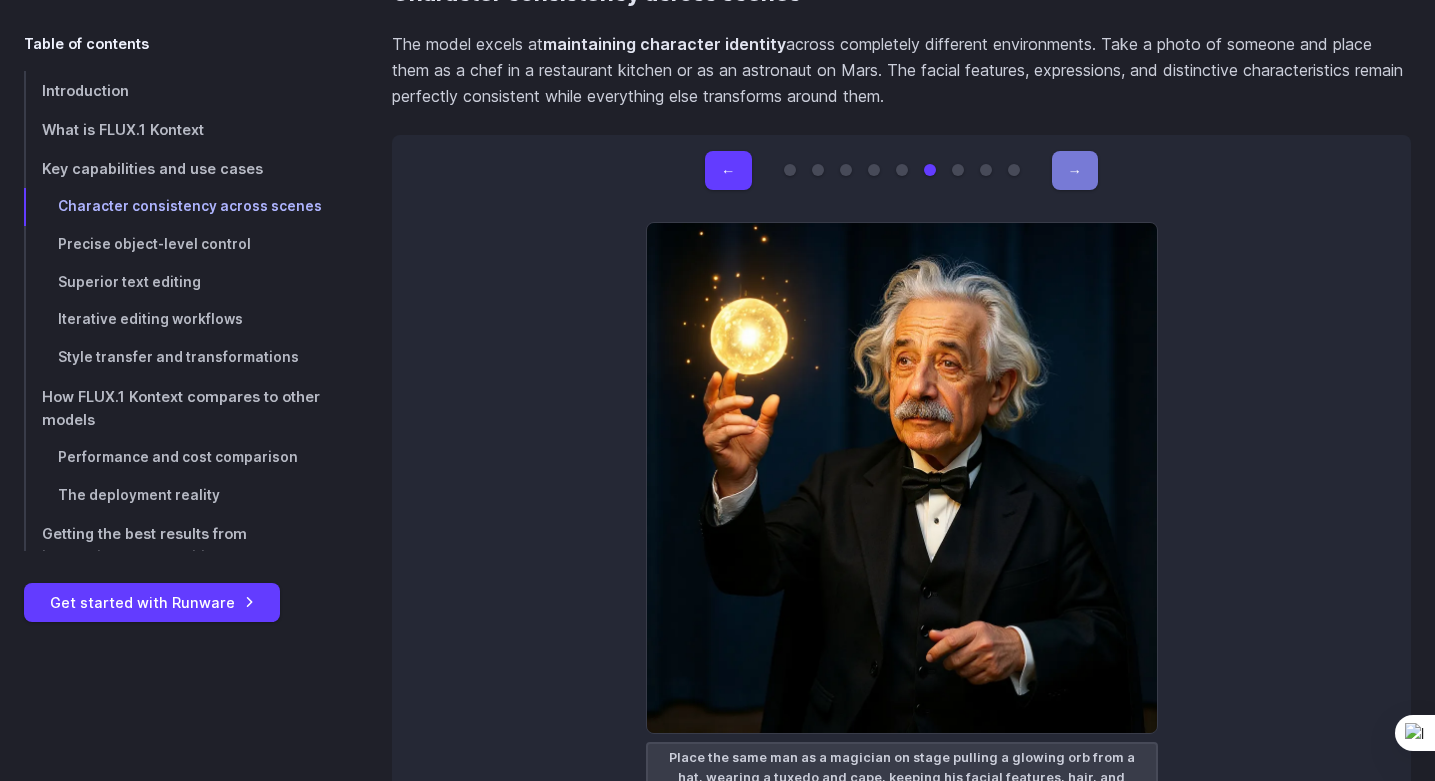 click on "→" at bounding box center (1075, 170) 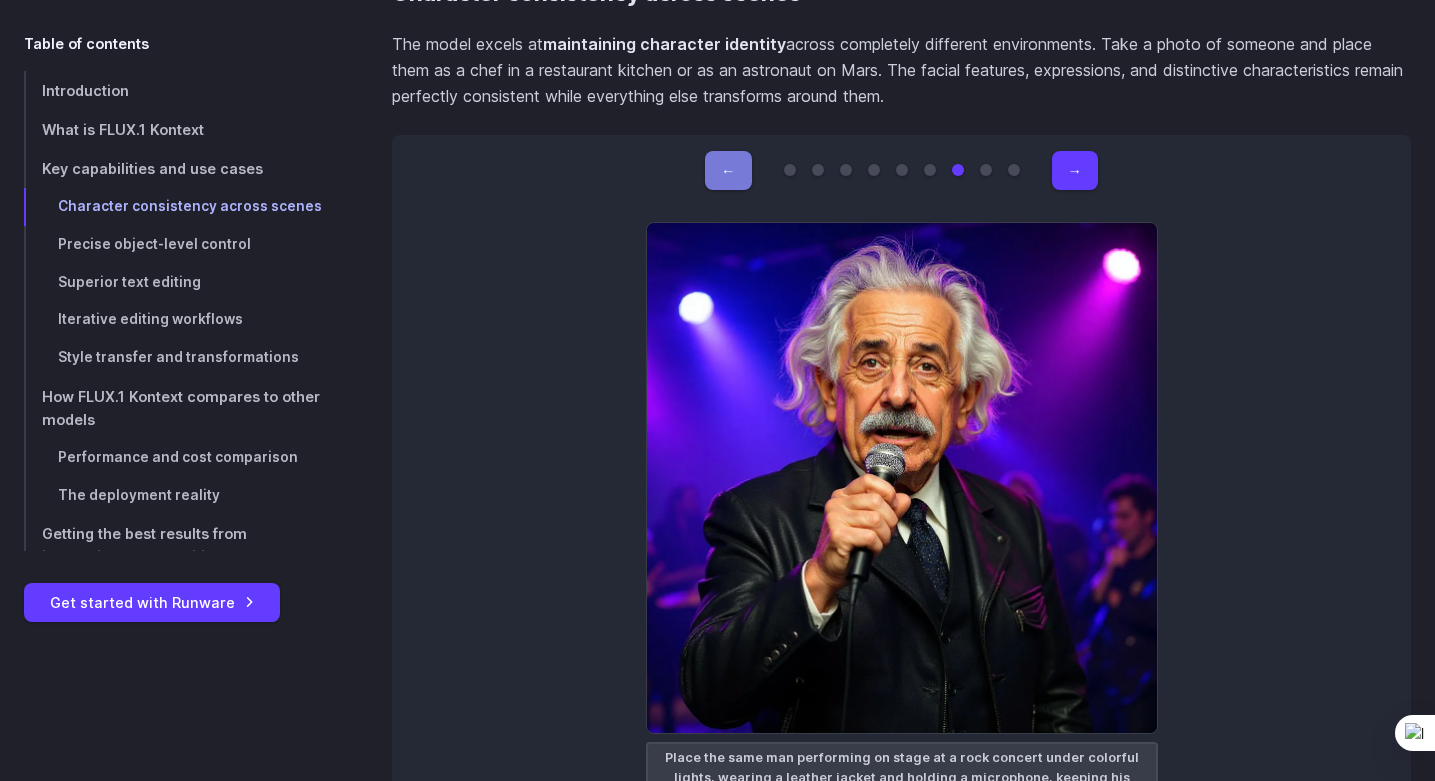 click on "←" at bounding box center (728, 170) 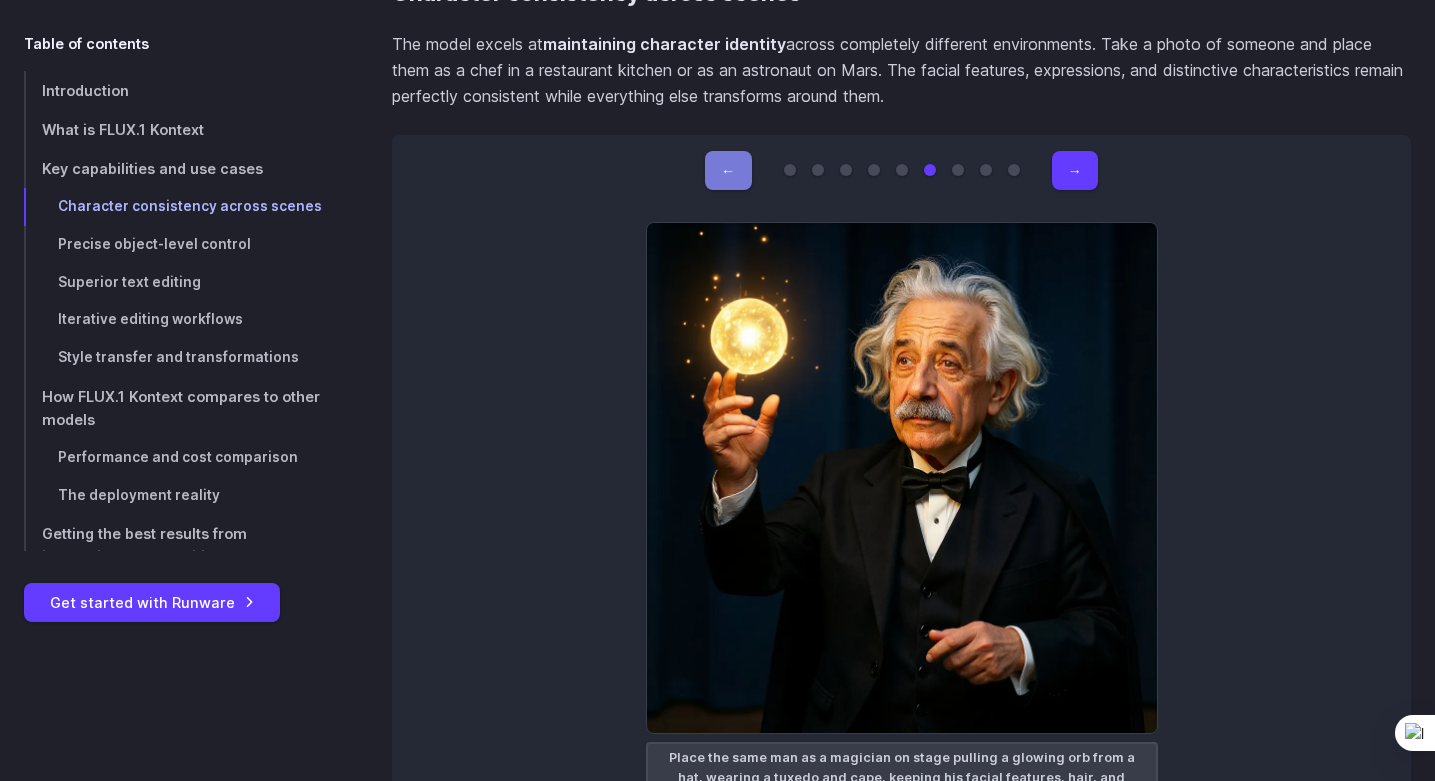 click on "←" at bounding box center (728, 170) 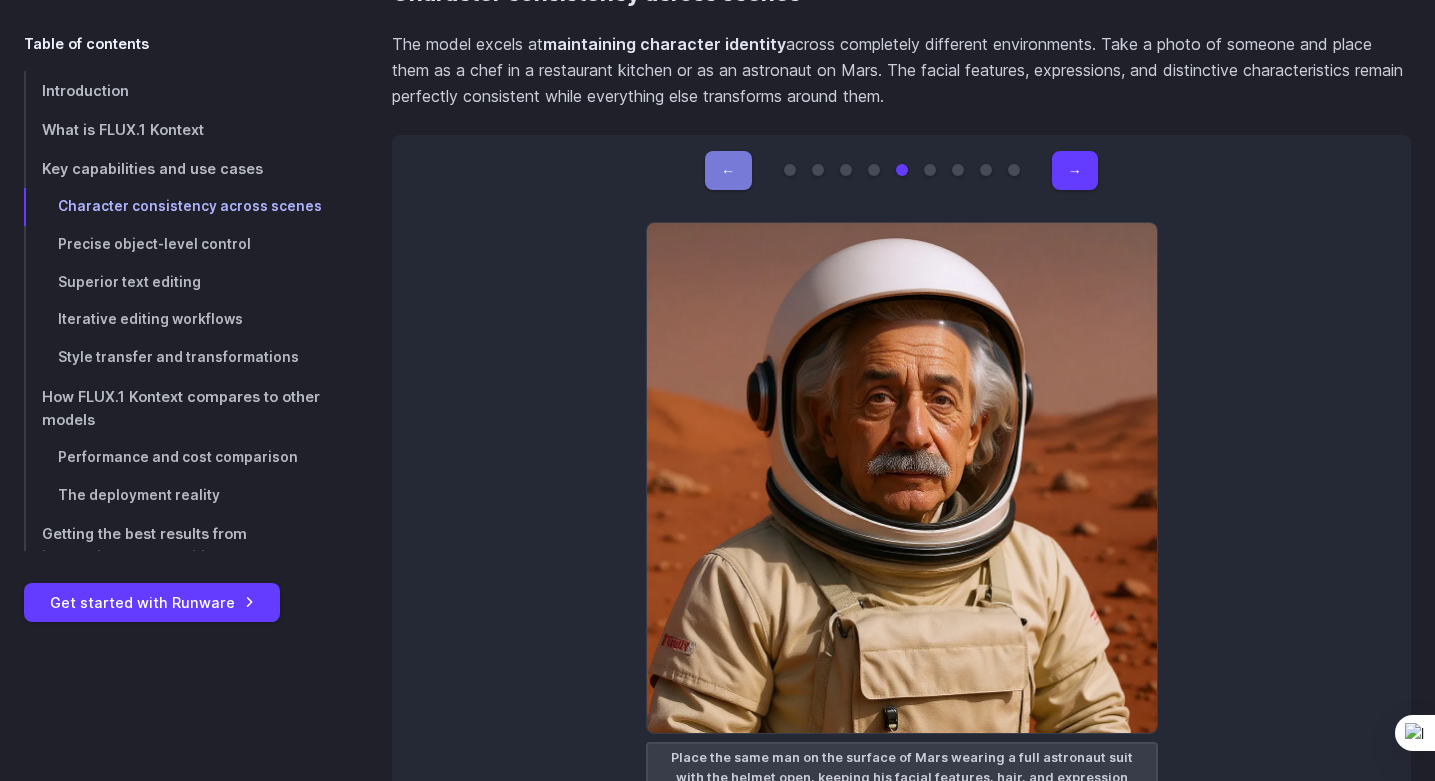 click on "←" at bounding box center [728, 170] 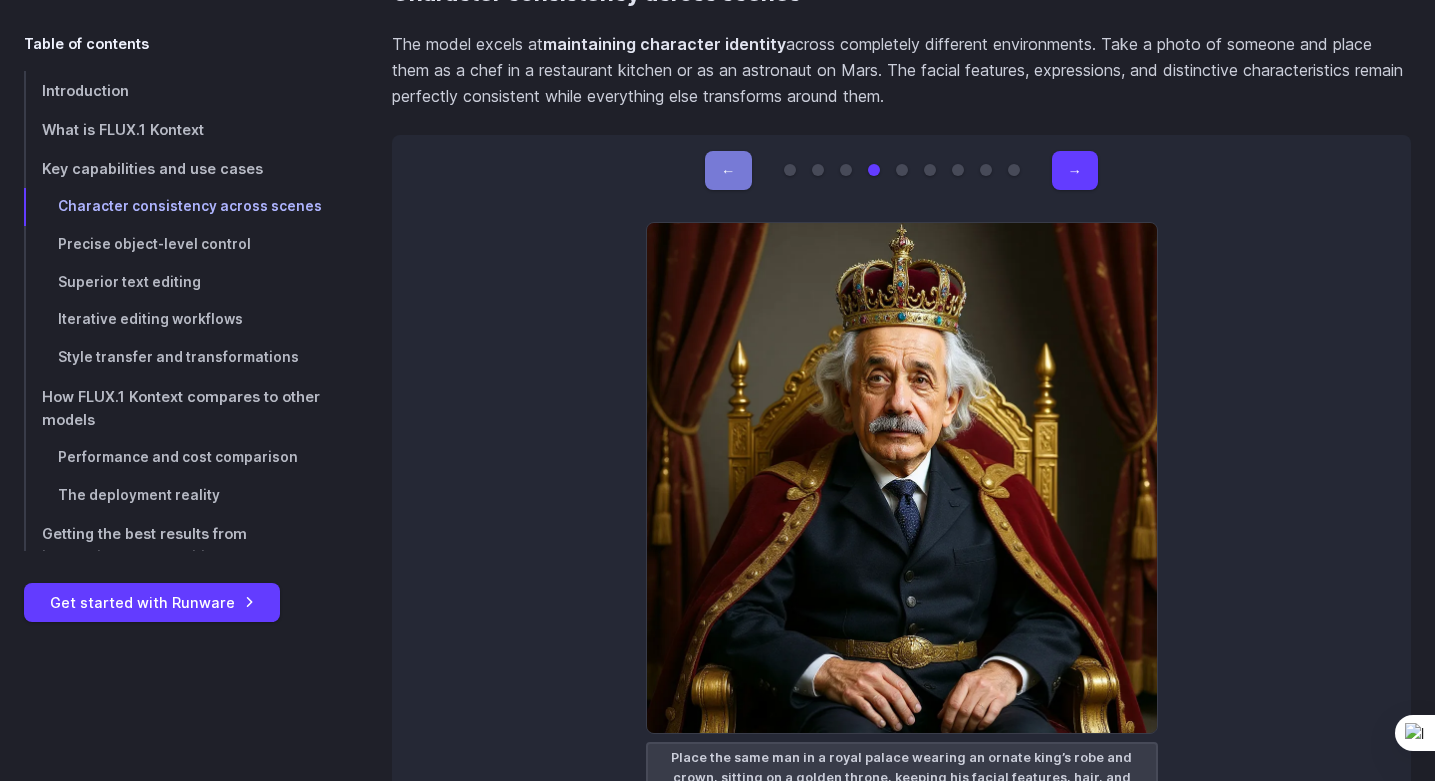 click on "←" at bounding box center (728, 170) 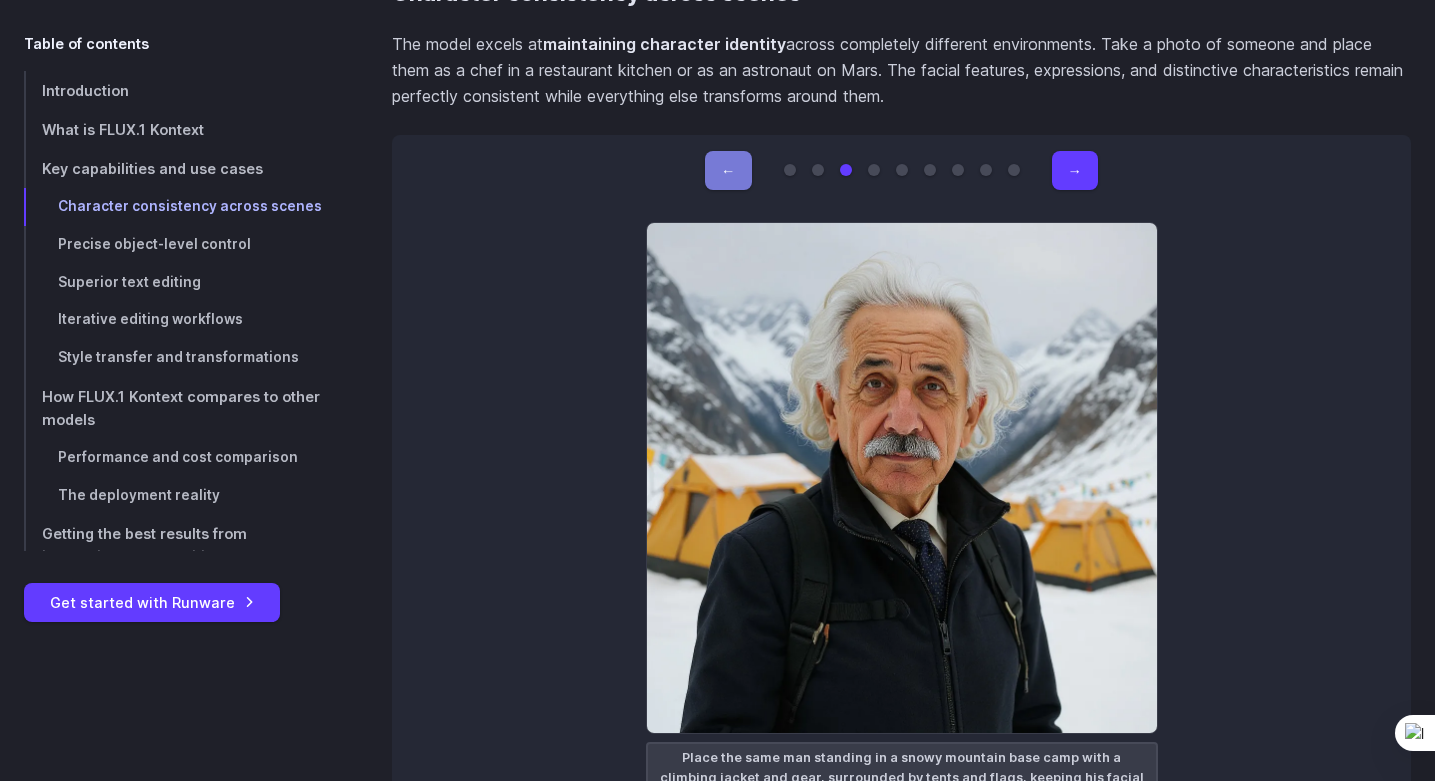 click on "←" at bounding box center [728, 170] 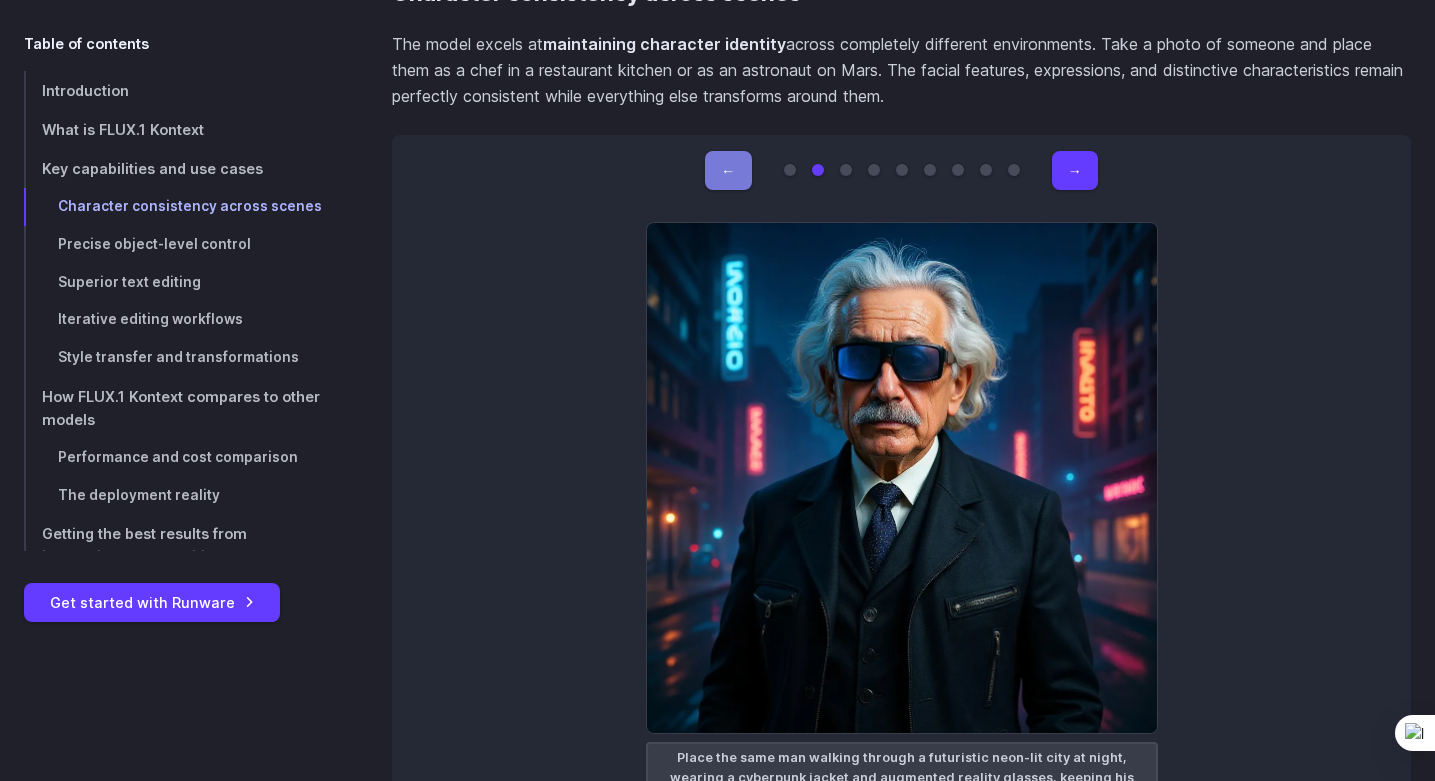 click on "←" at bounding box center (728, 170) 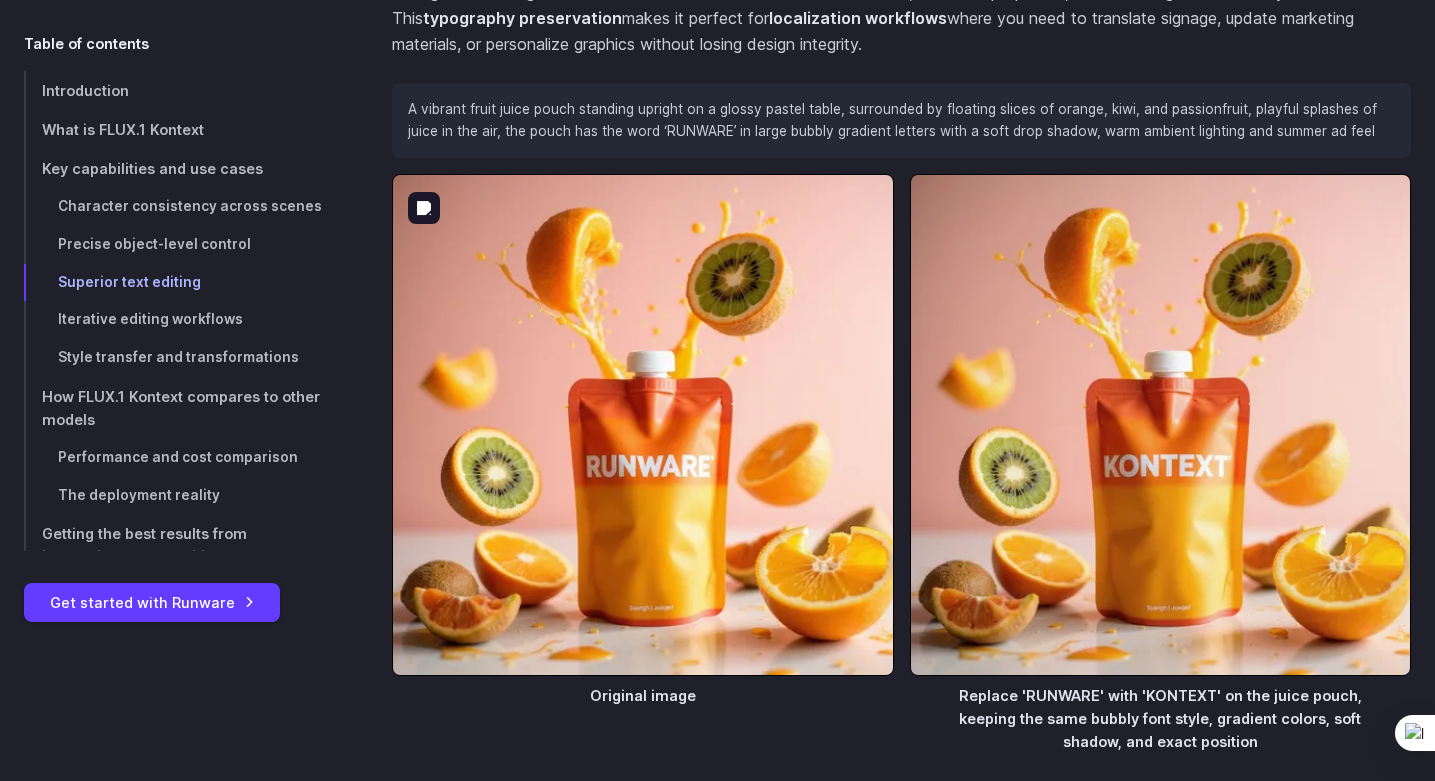 scroll, scrollTop: 8963, scrollLeft: 0, axis: vertical 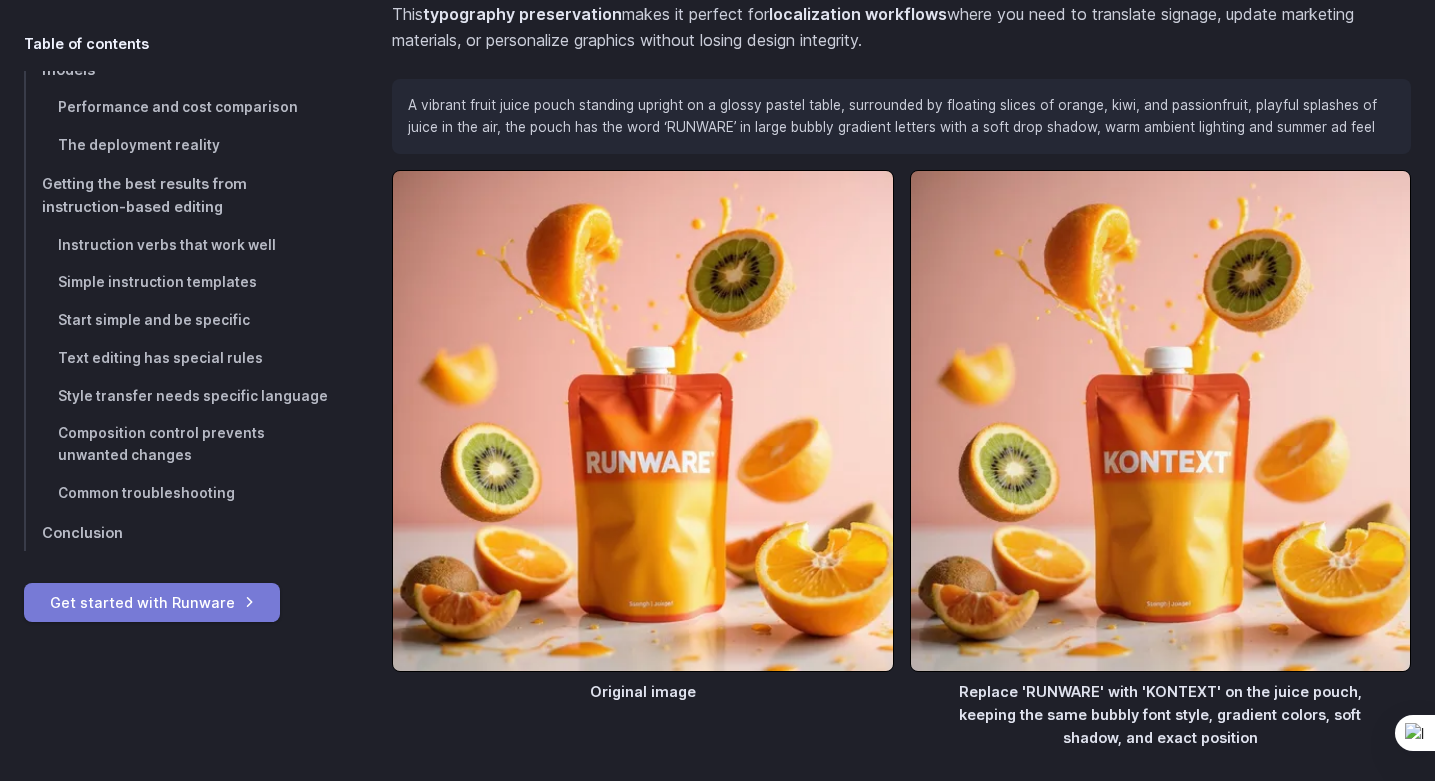 click on "Get started with Runware" at bounding box center (152, 602) 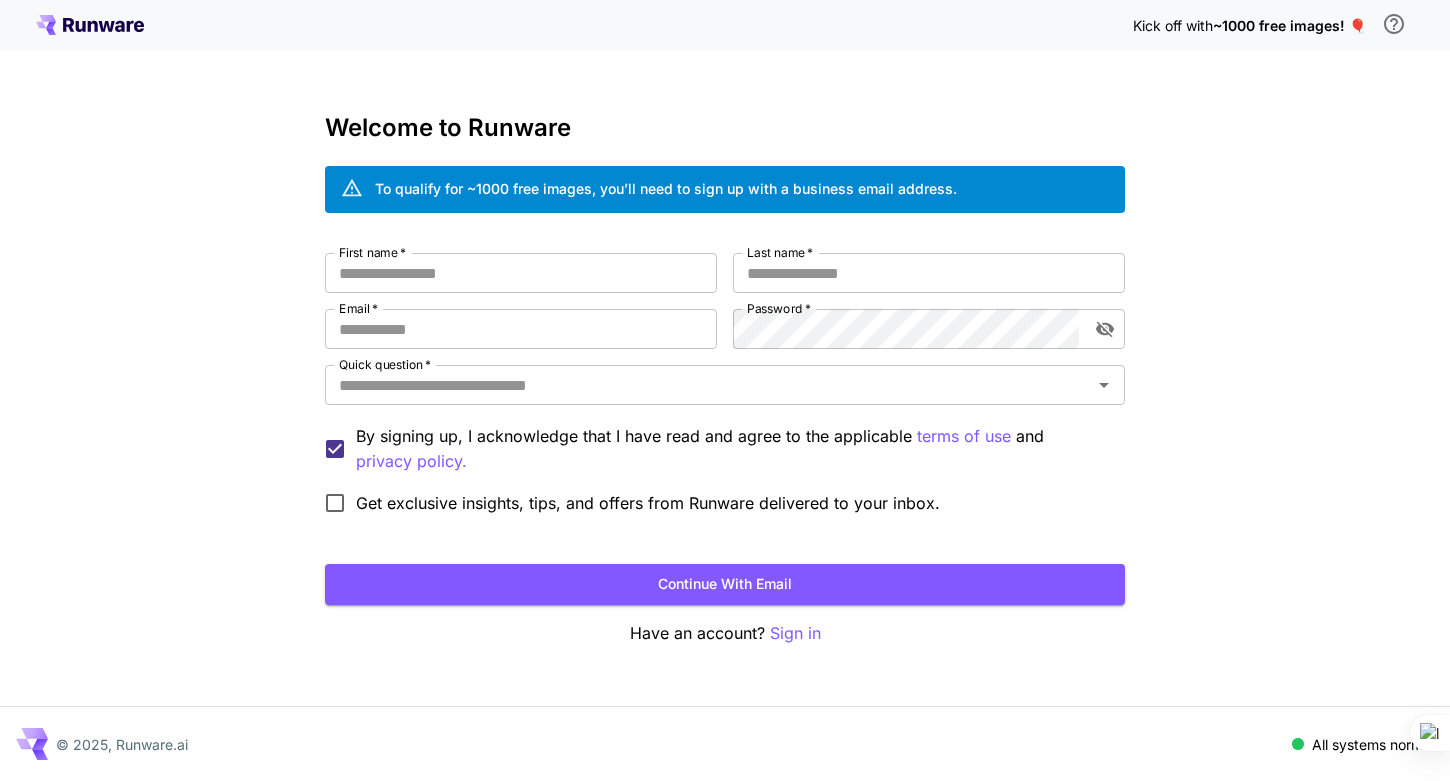 scroll, scrollTop: 0, scrollLeft: 0, axis: both 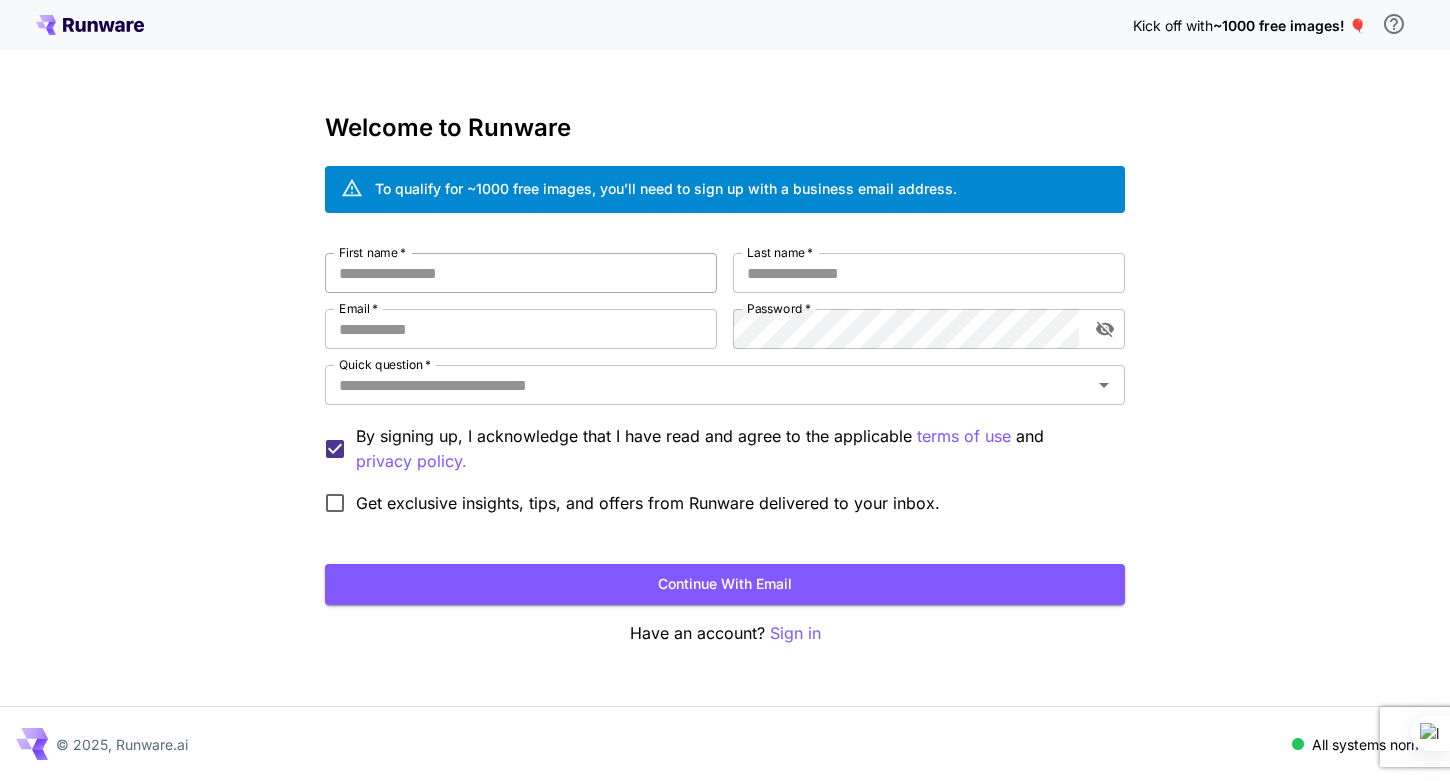 click on "First name   *" at bounding box center (521, 273) 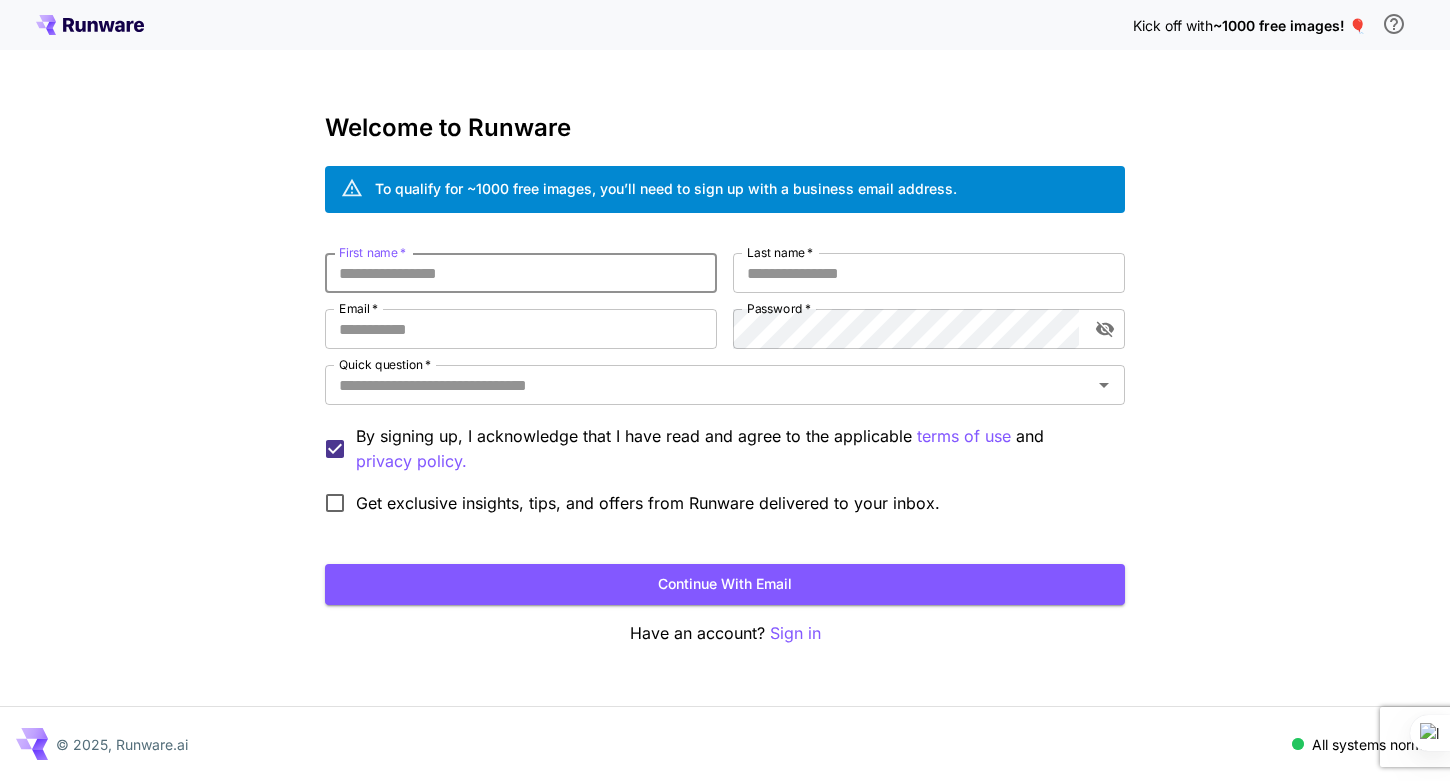 click on "First name   *" at bounding box center (521, 273) 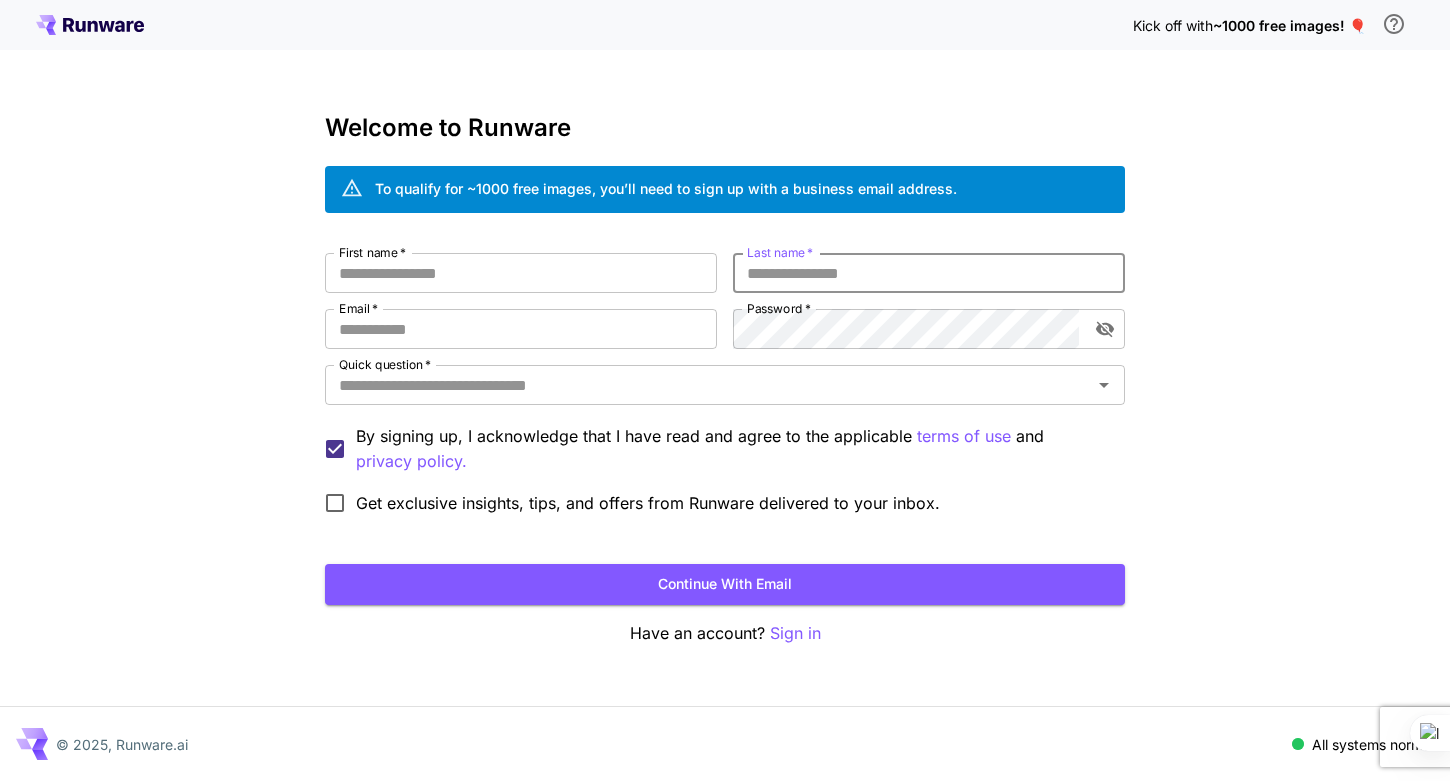 click on "Last name   *" at bounding box center [929, 273] 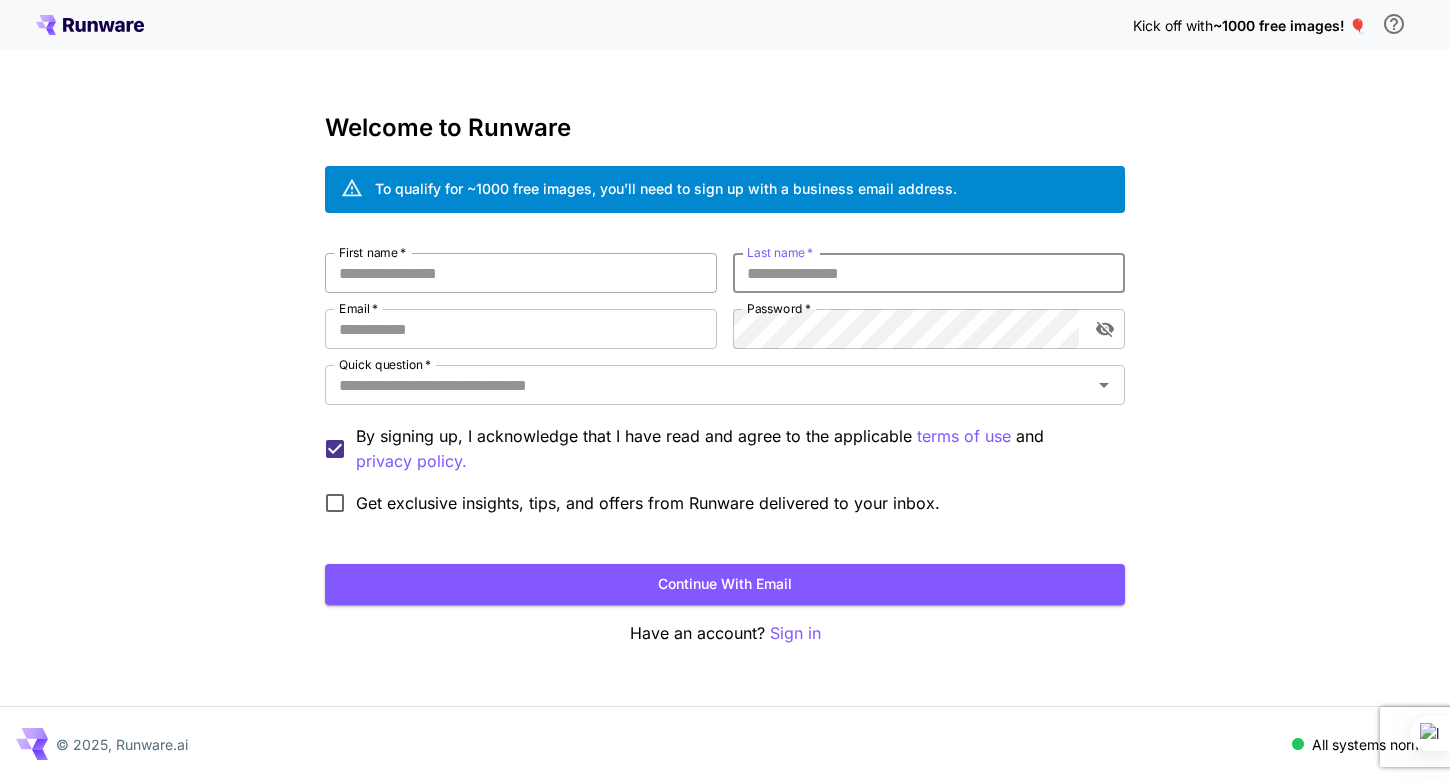 click on "First name   *" at bounding box center [521, 273] 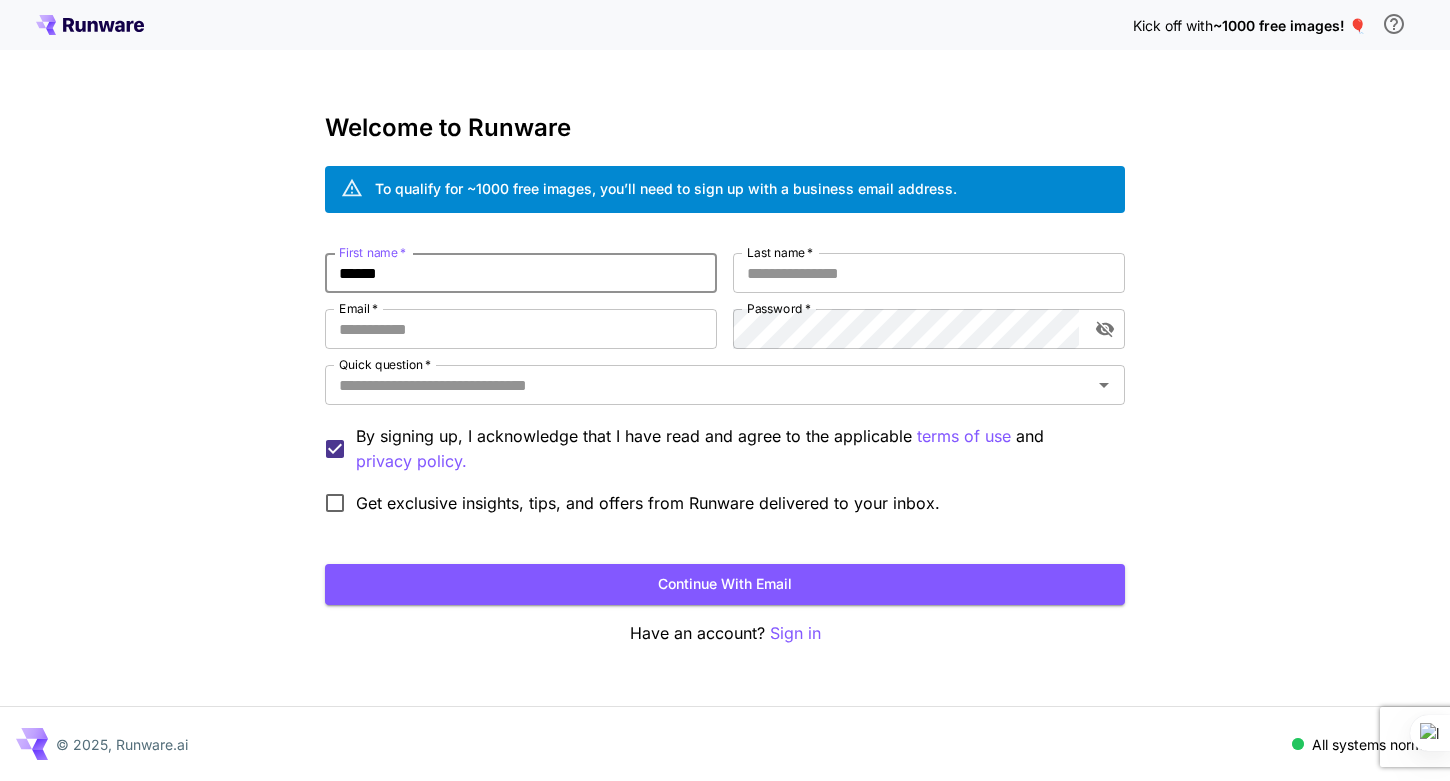 type on "******" 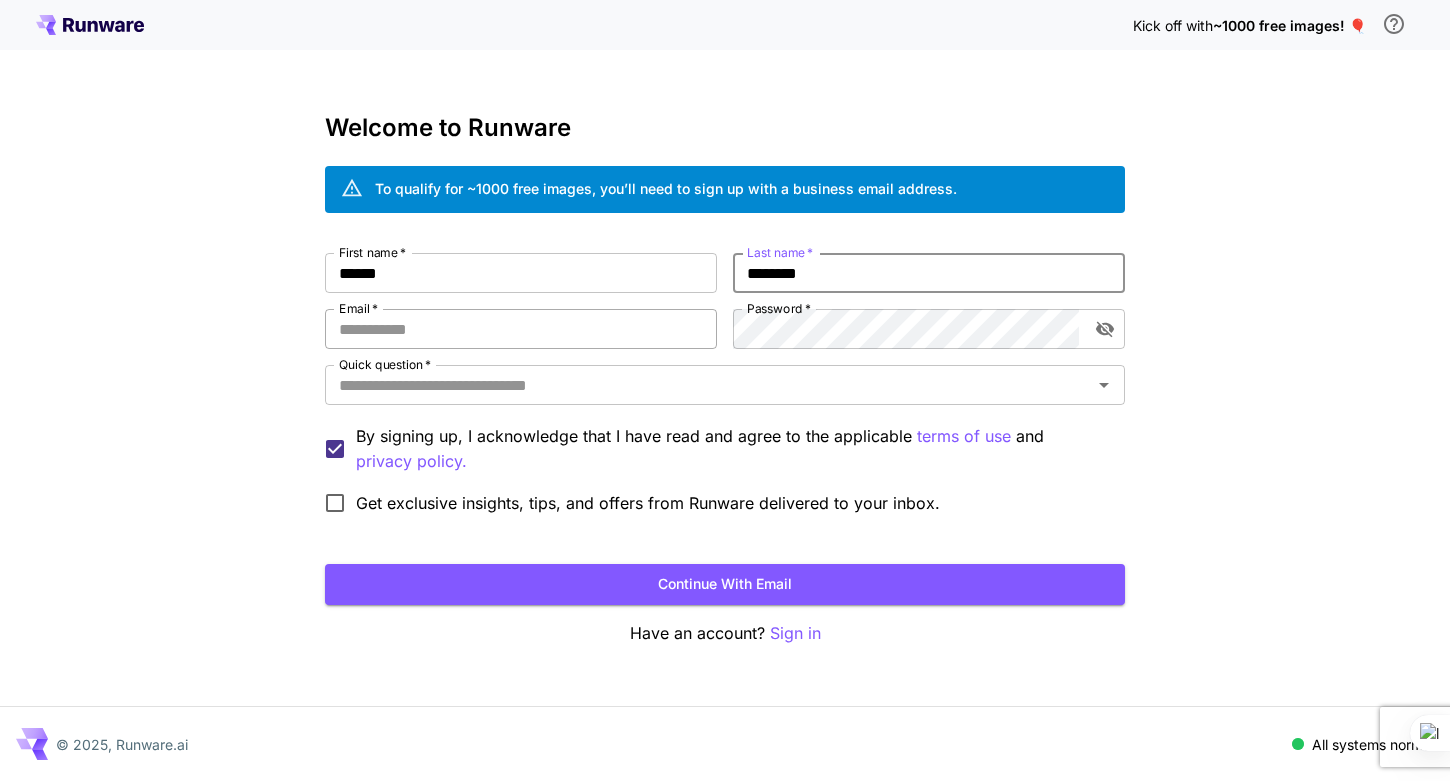 type on "********" 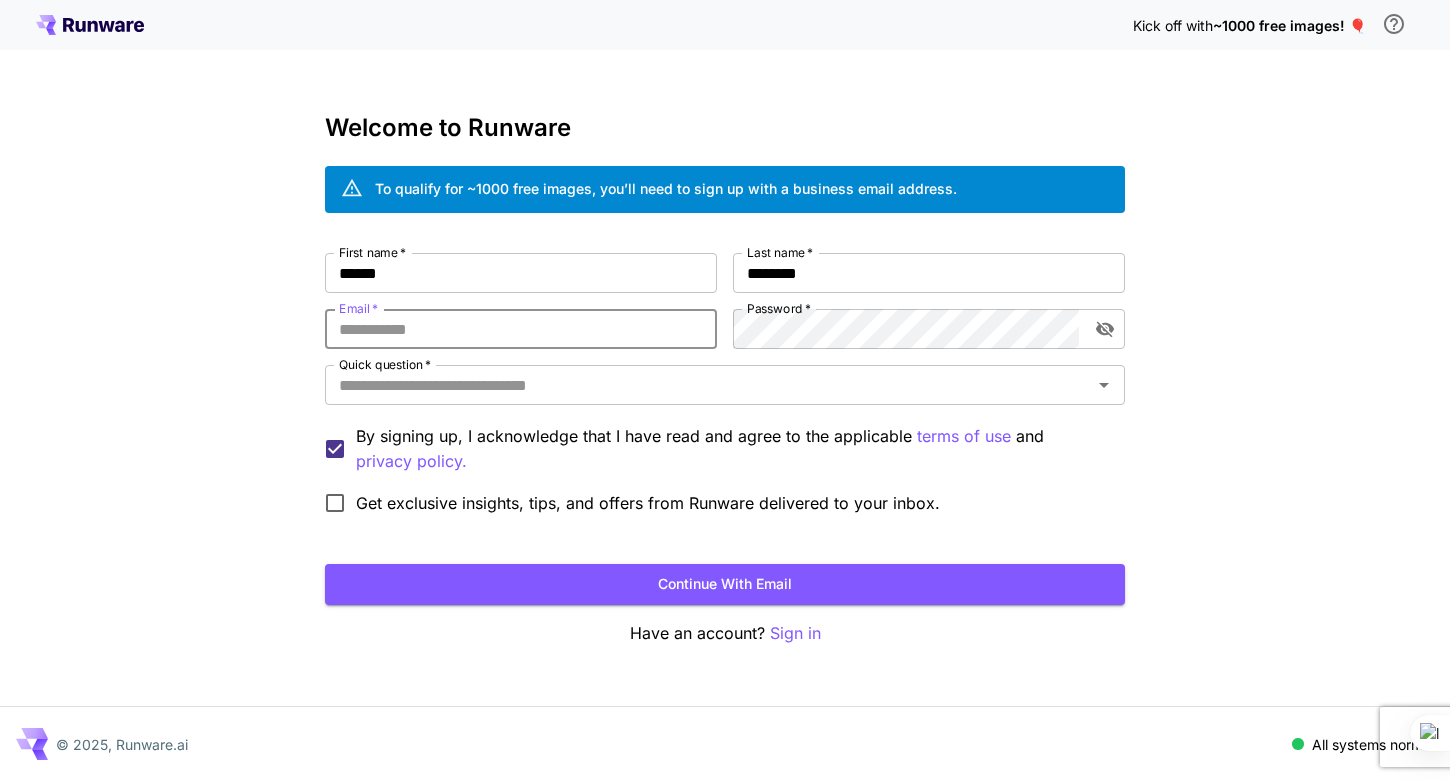 click on "Email   *" at bounding box center (521, 329) 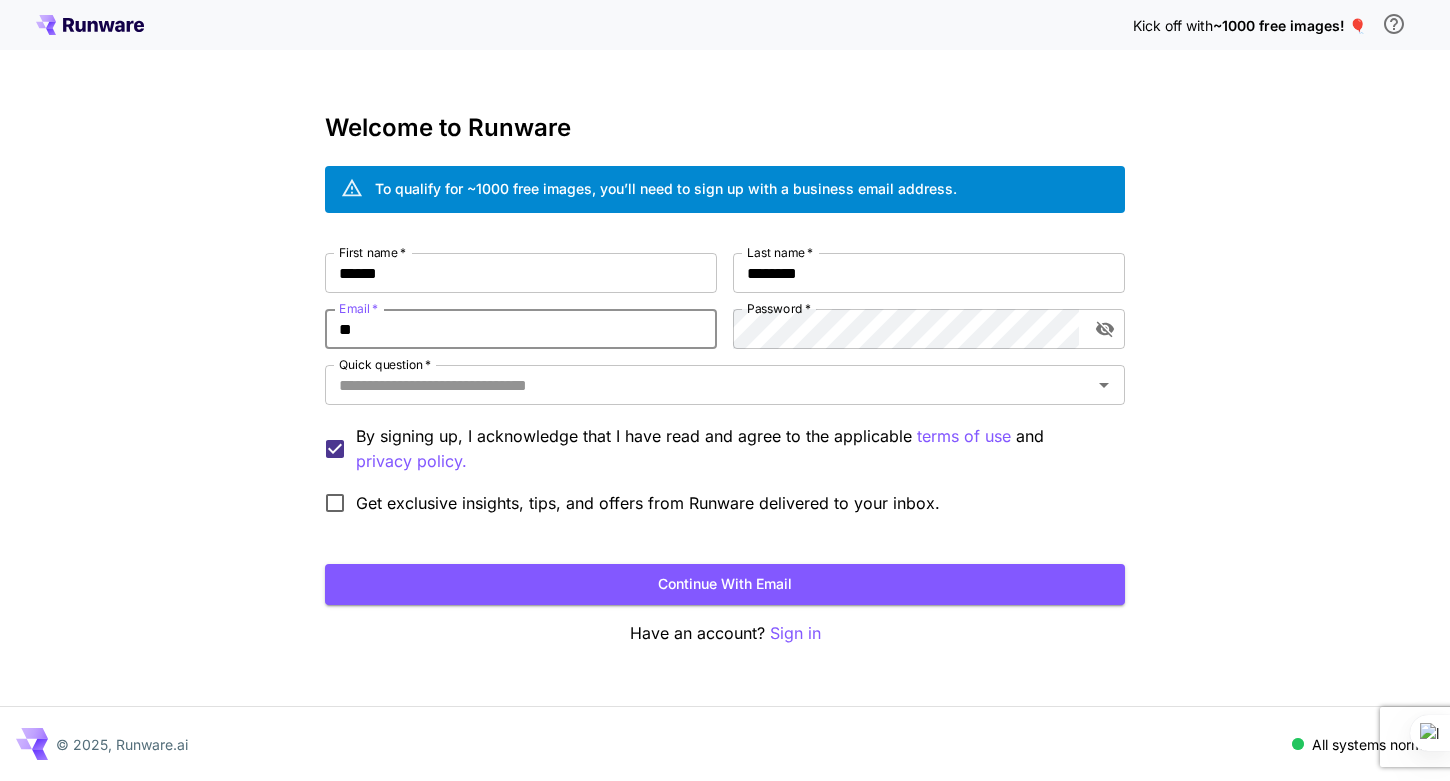 type on "**********" 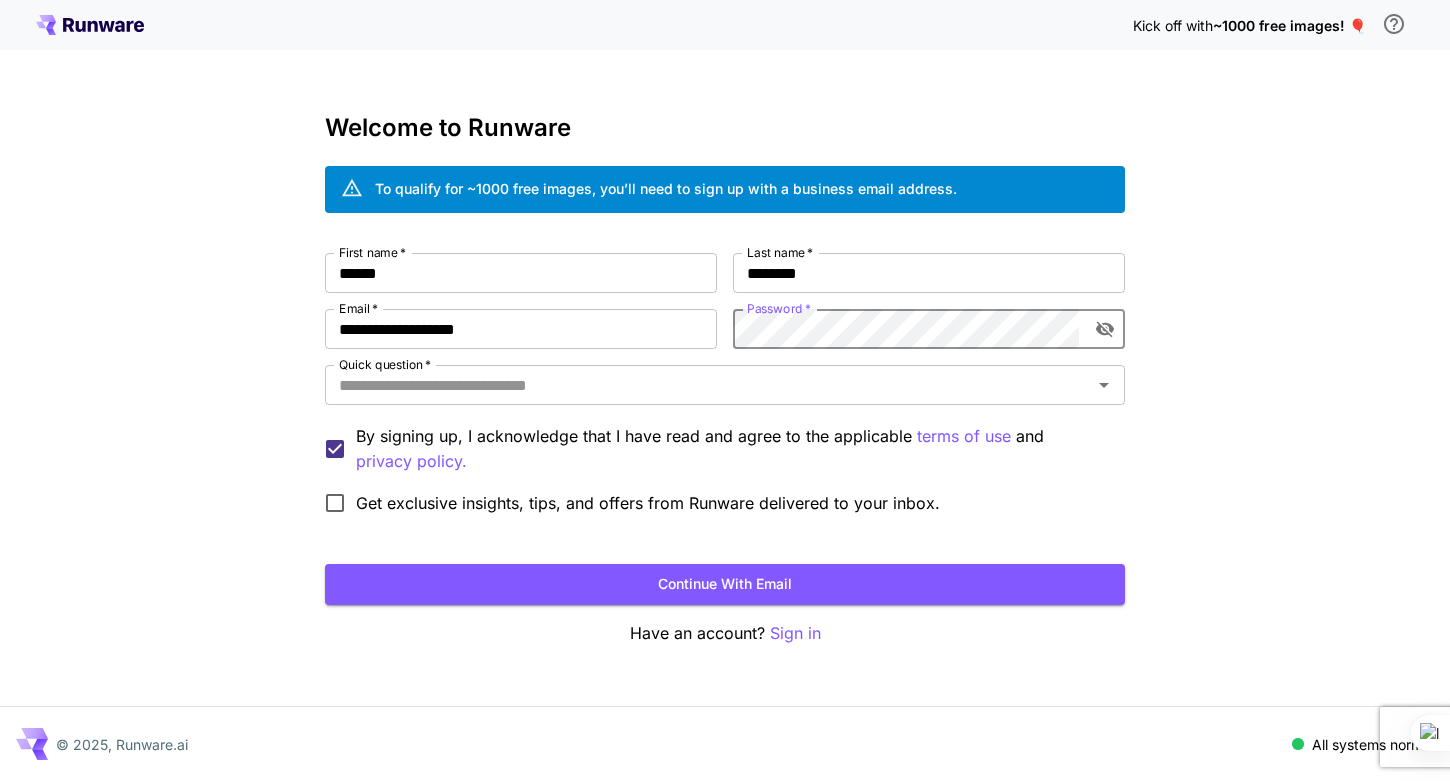 click at bounding box center (1105, 329) 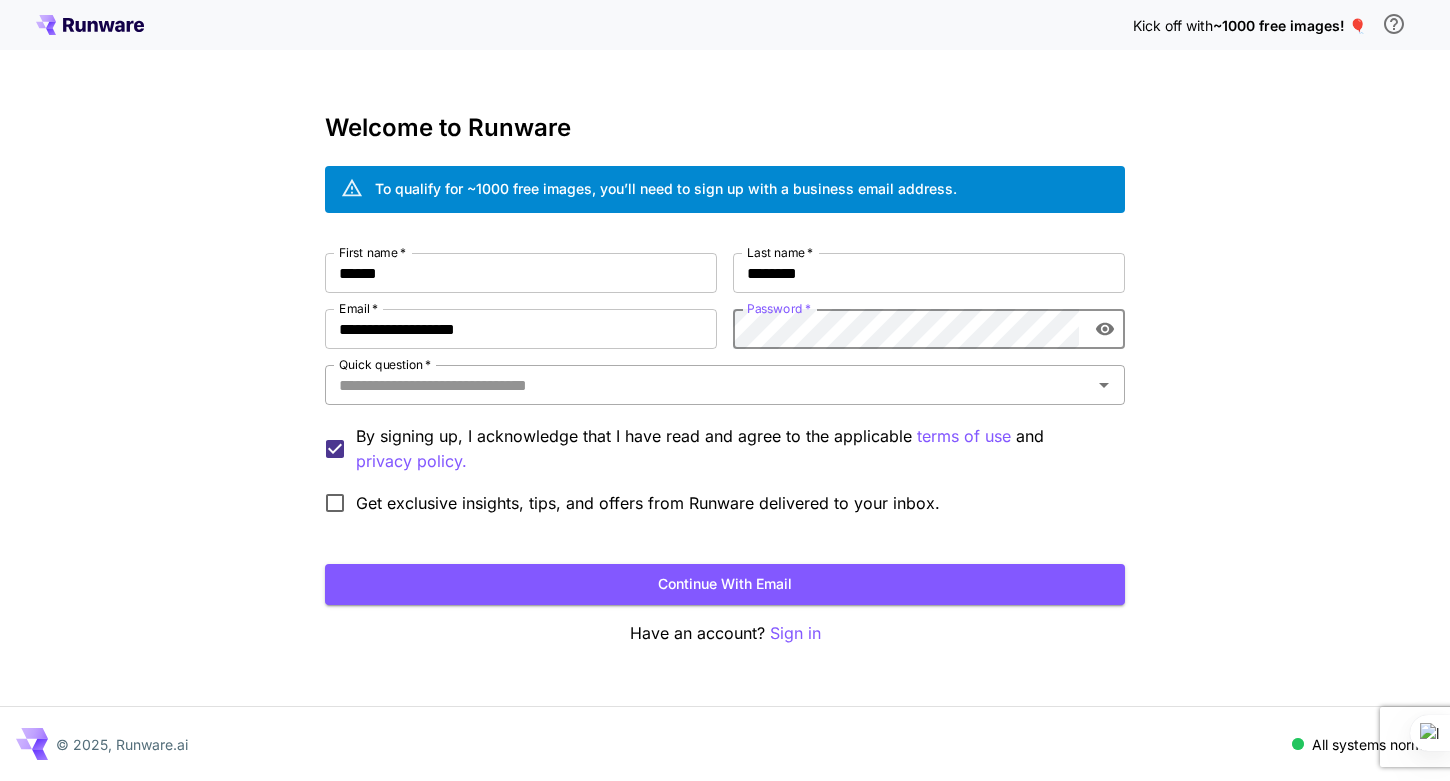 click on "Quick question   *" at bounding box center (708, 385) 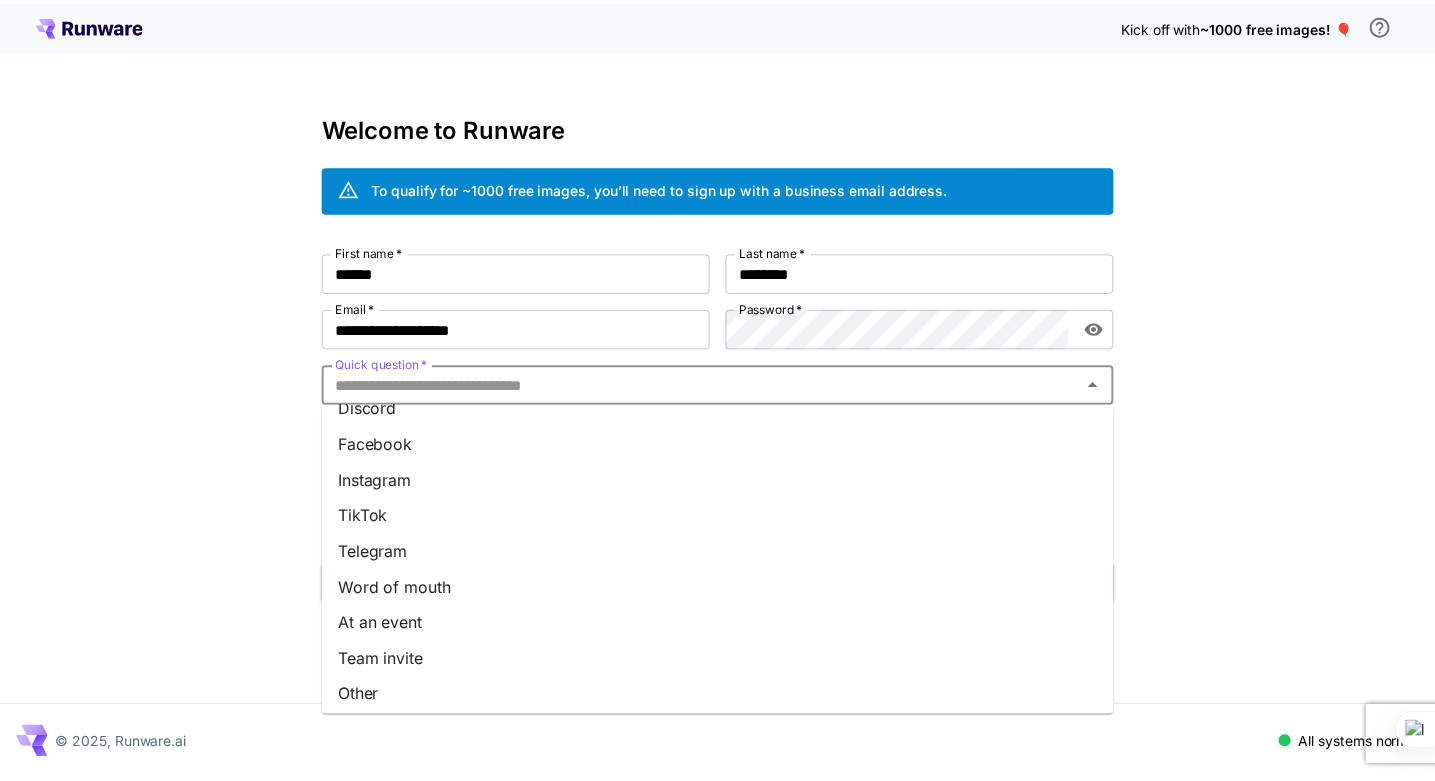 scroll, scrollTop: 243, scrollLeft: 0, axis: vertical 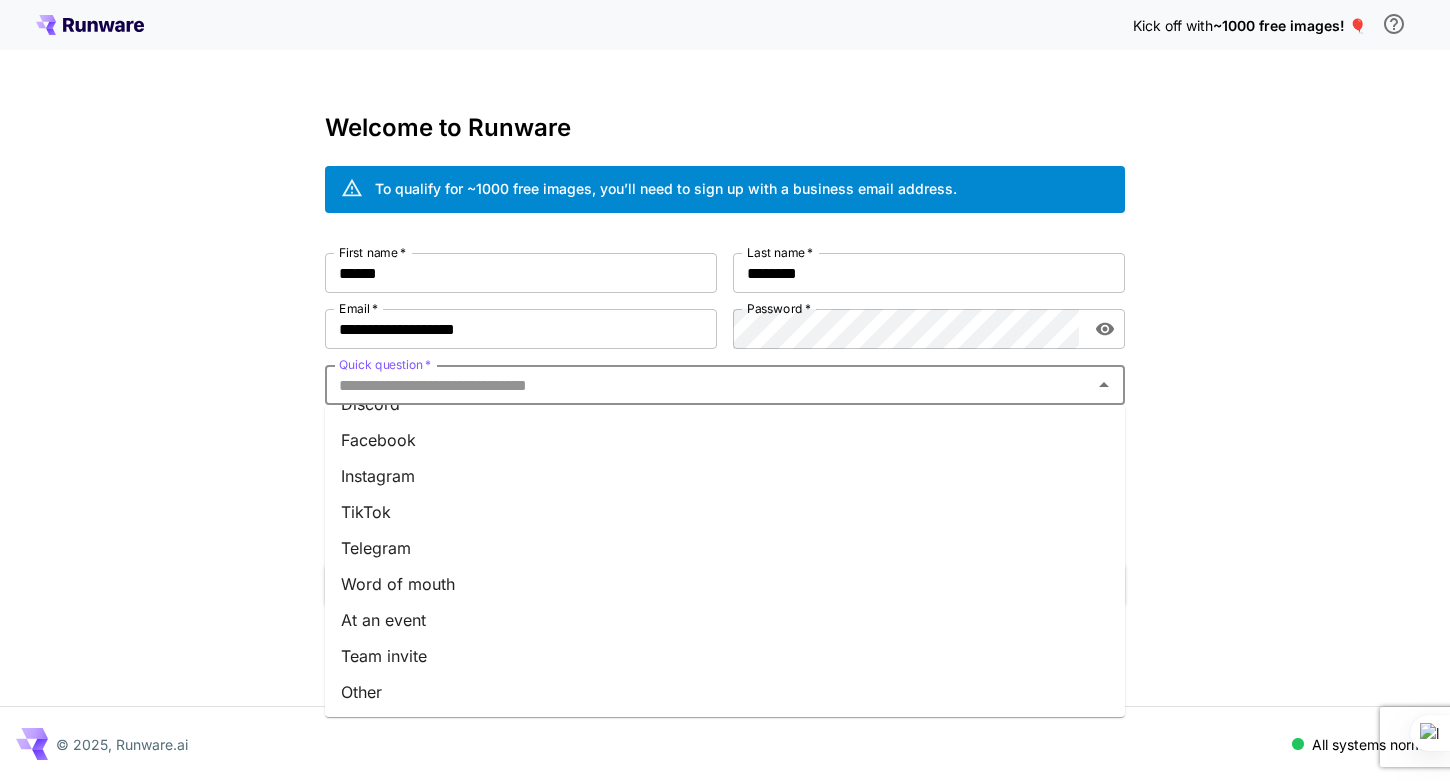 click on "Other" at bounding box center [725, 692] 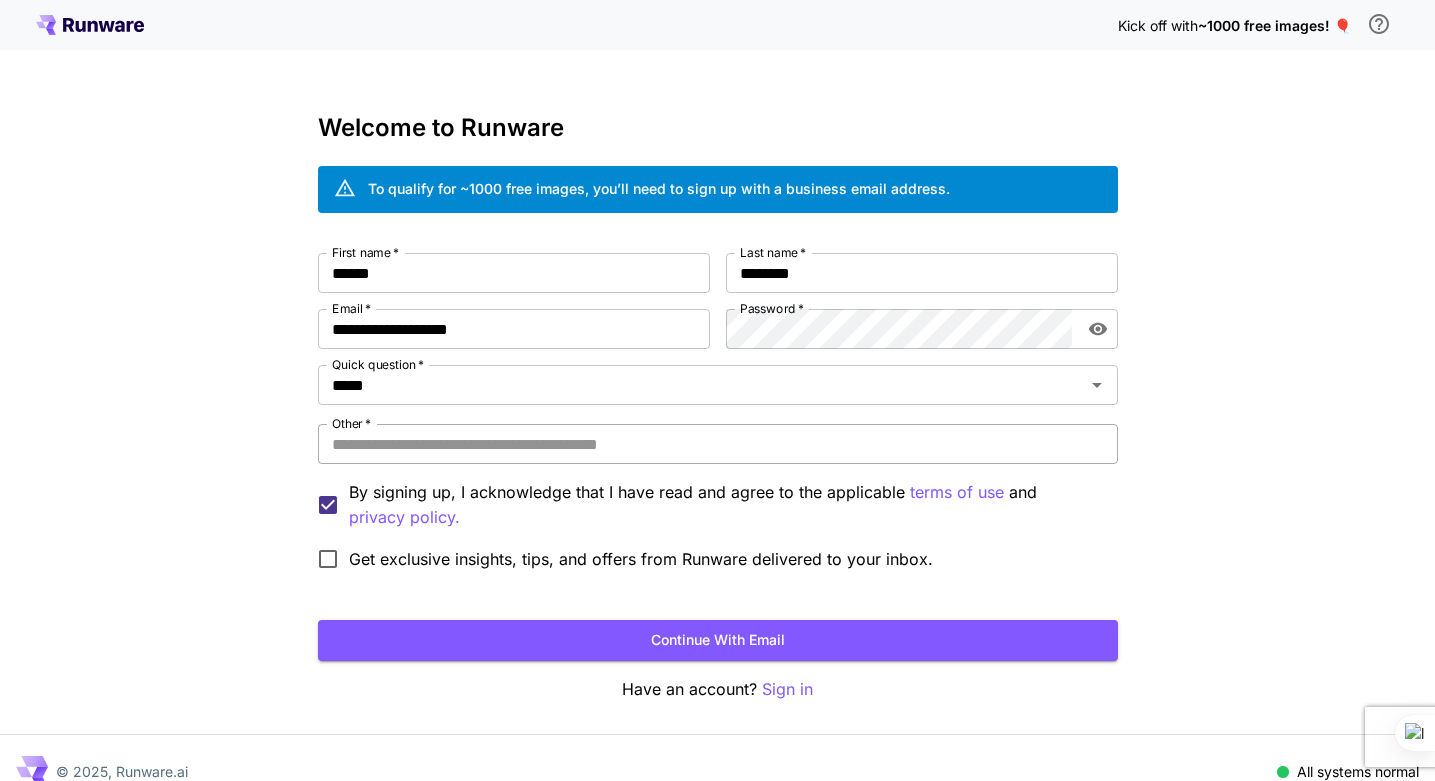 click on "Other   *" at bounding box center [718, 444] 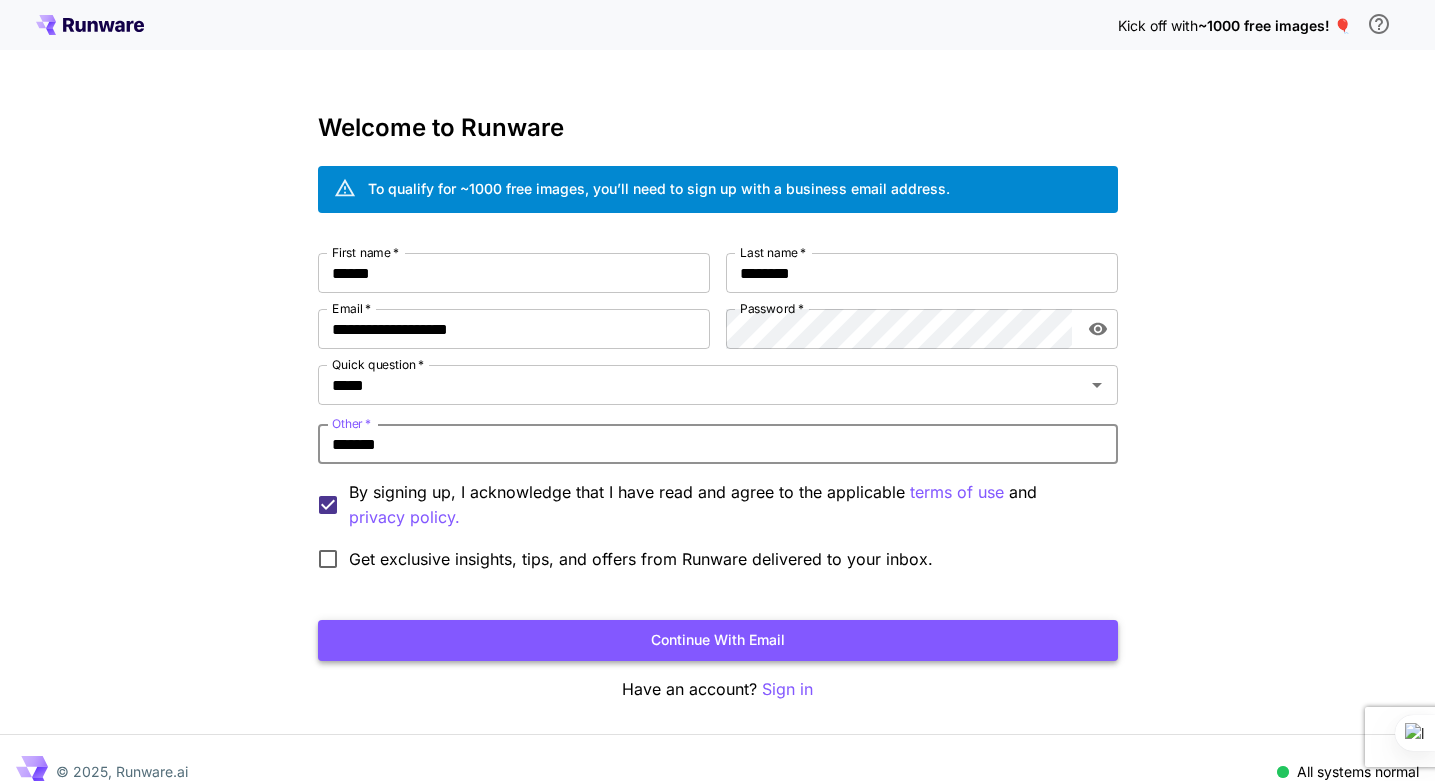 type on "*******" 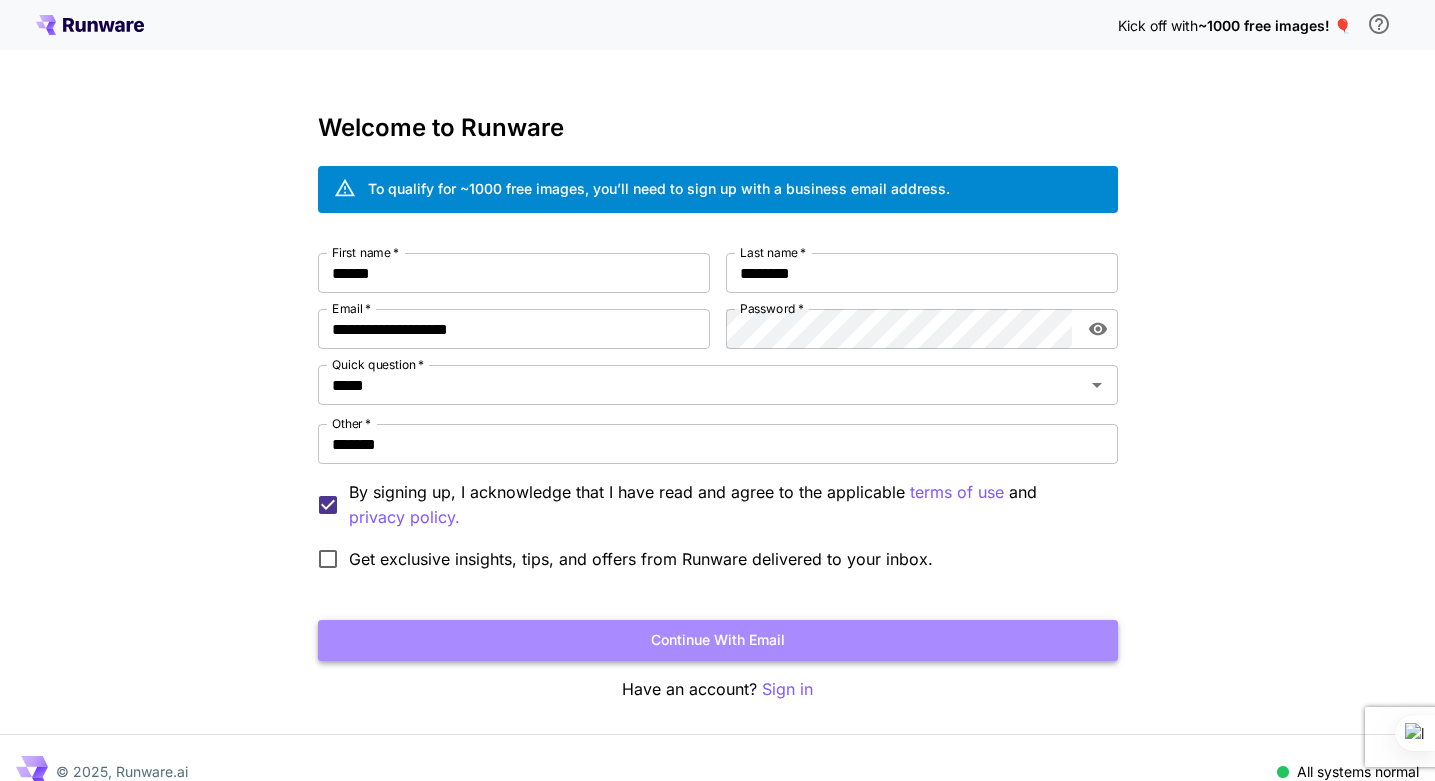 click on "Continue with email" at bounding box center [718, 640] 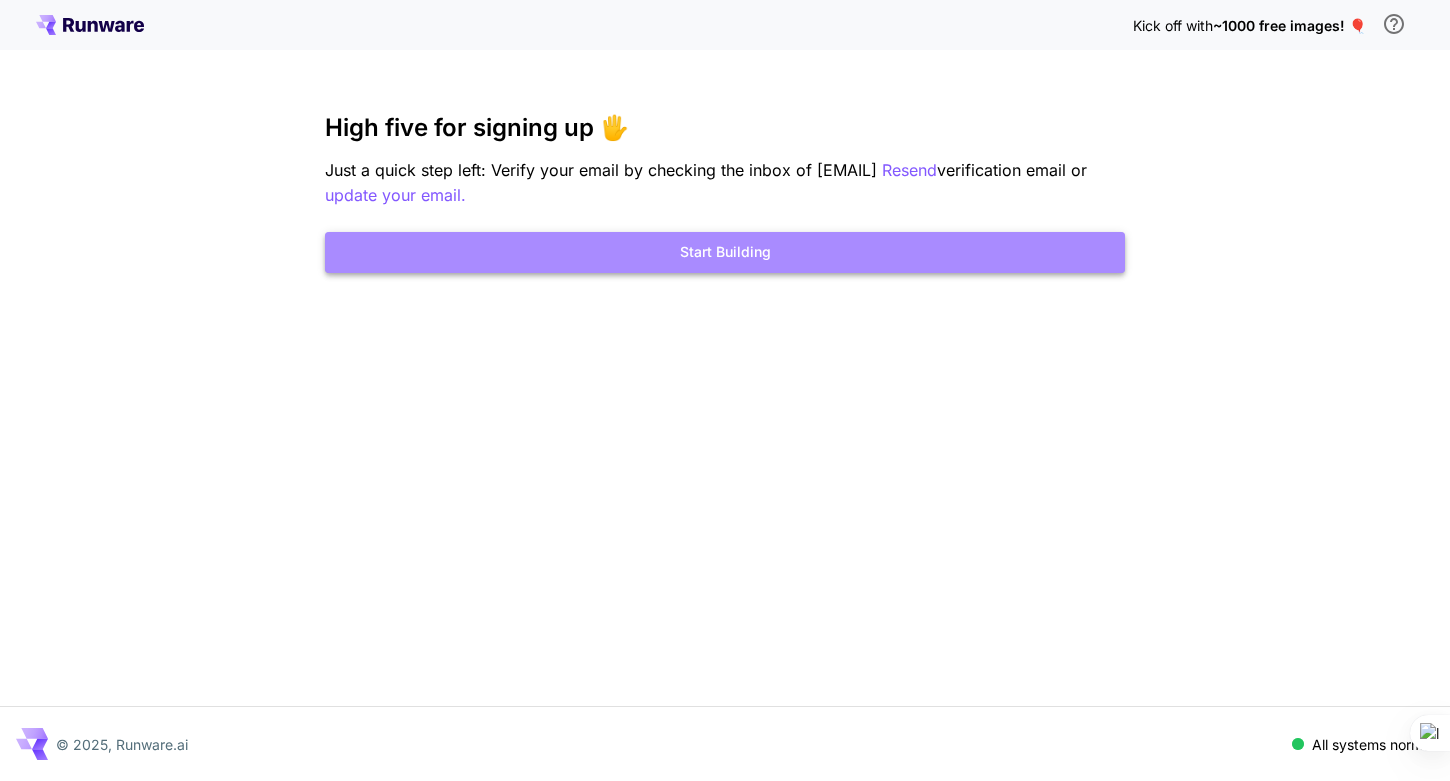 click on "Start Building" at bounding box center (725, 252) 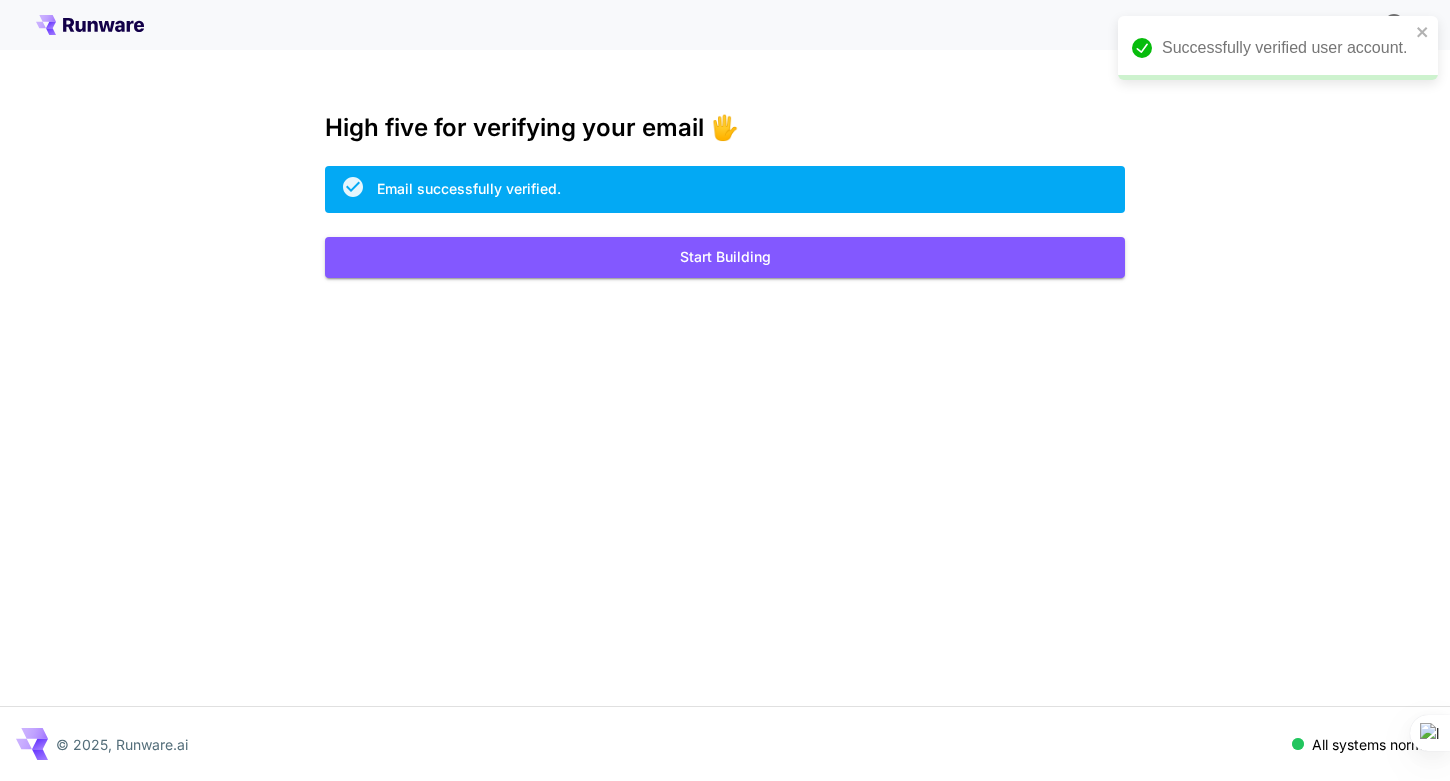 scroll, scrollTop: 0, scrollLeft: 0, axis: both 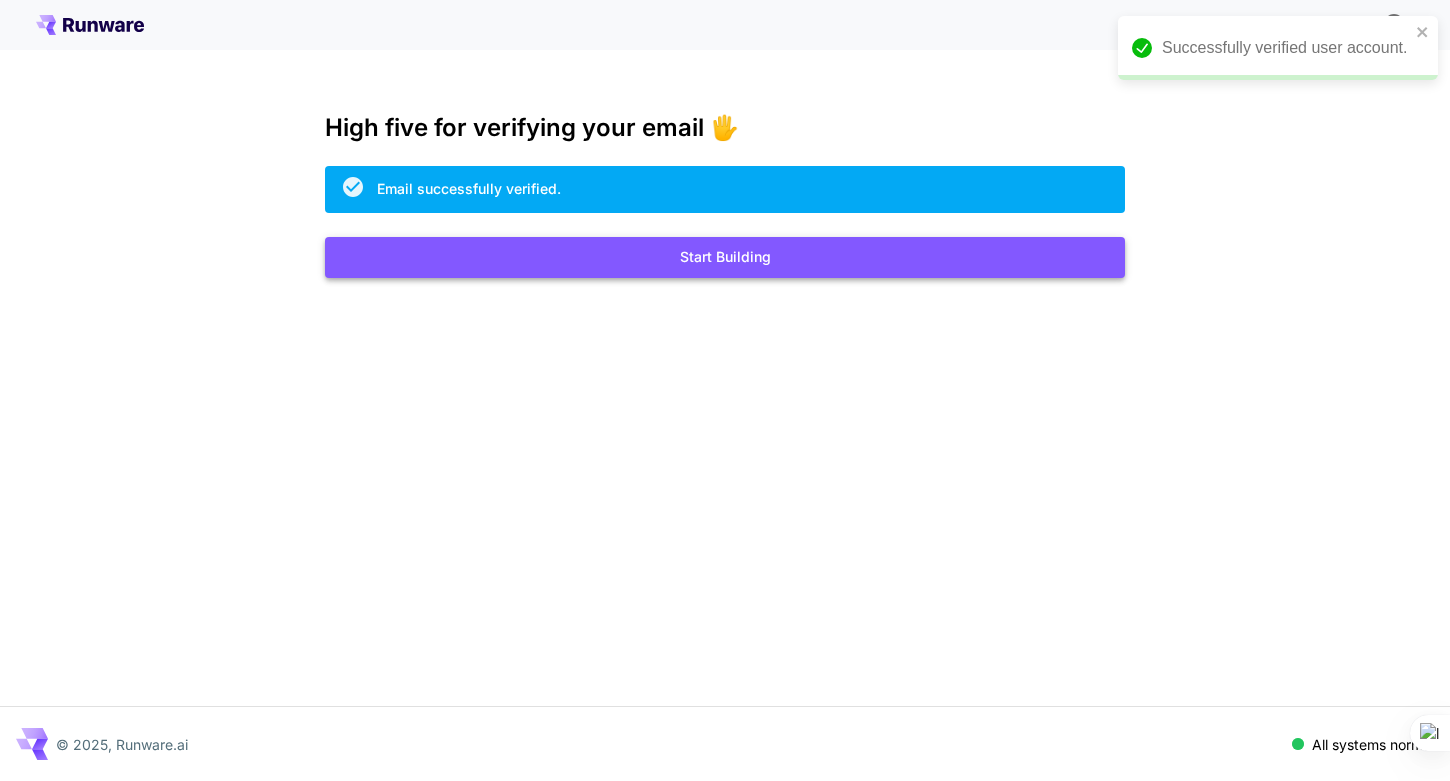 click on "Start Building" at bounding box center (725, 257) 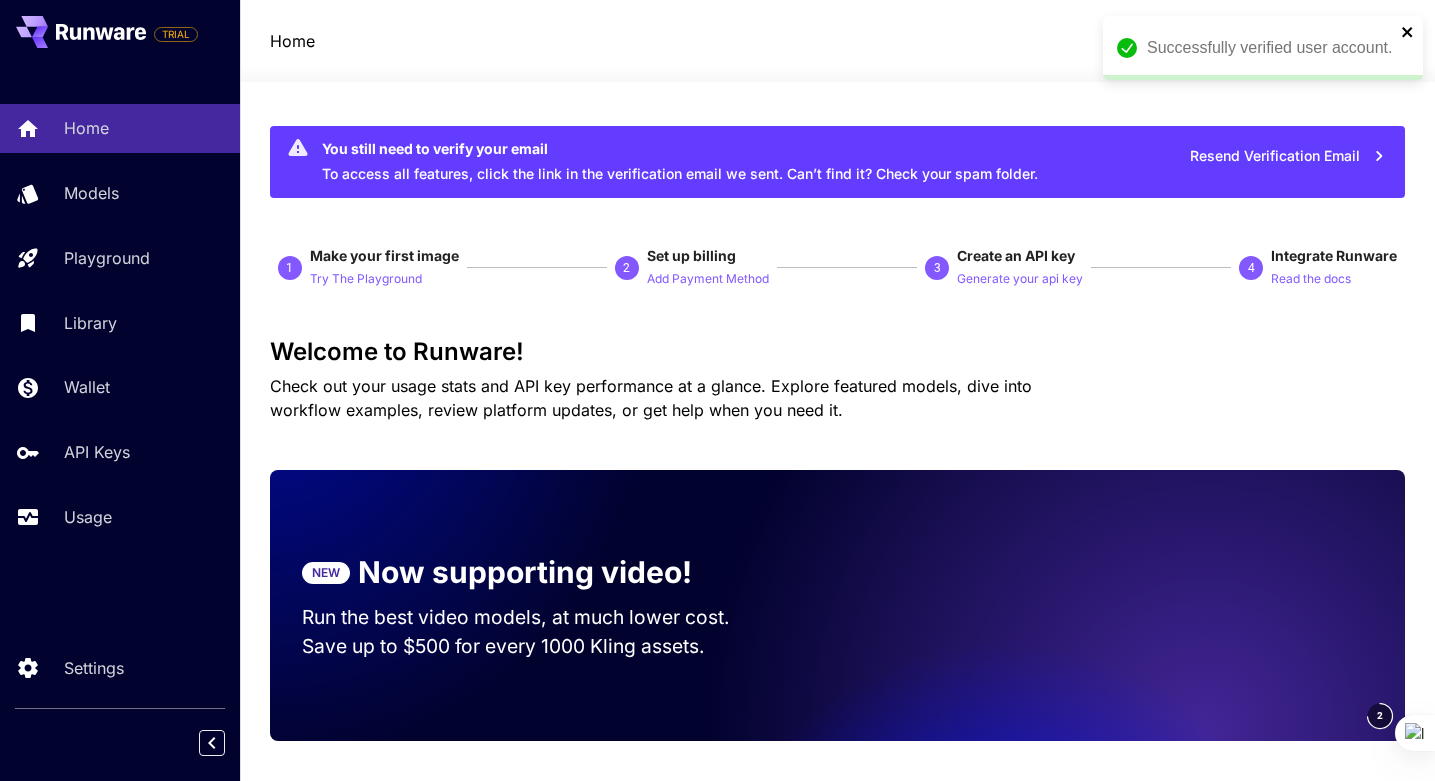 click 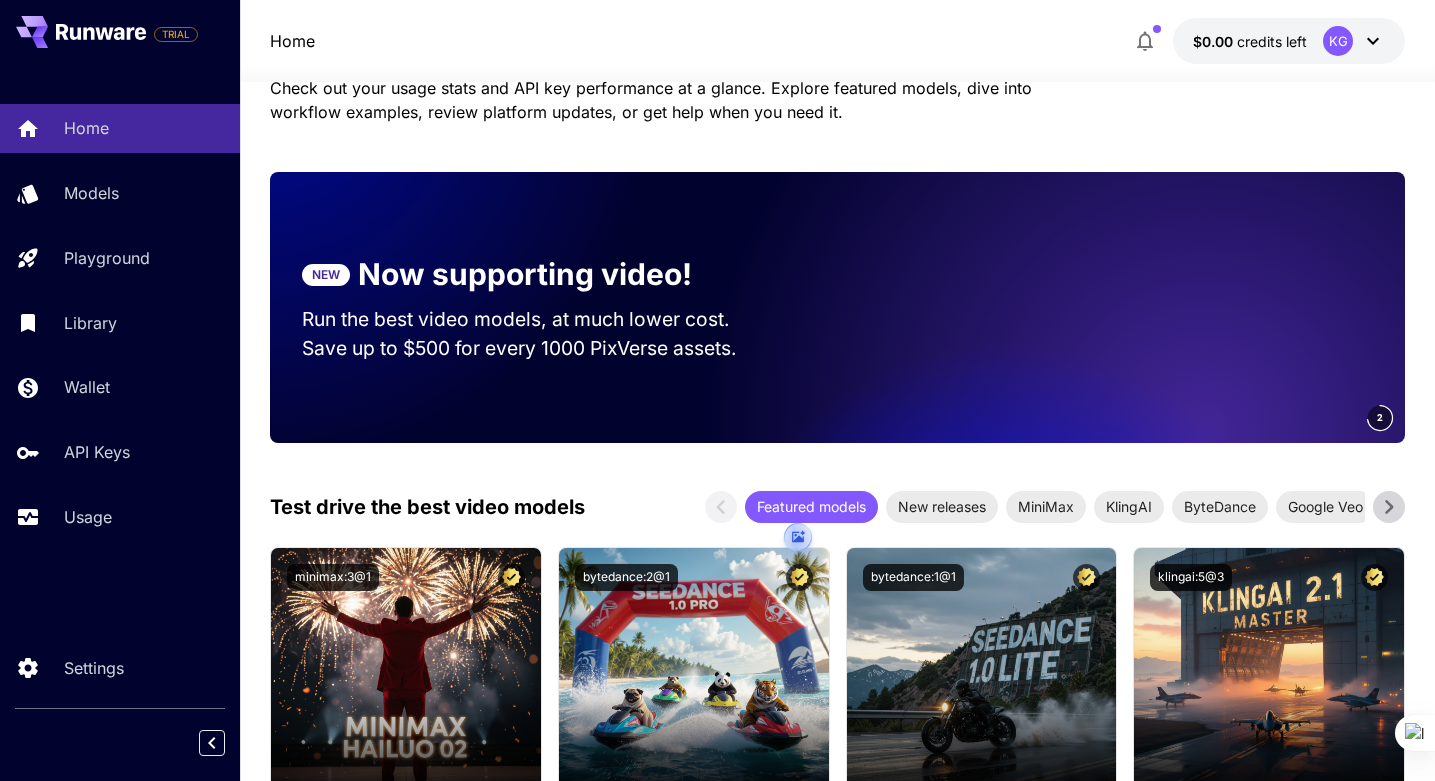 scroll, scrollTop: 0, scrollLeft: 0, axis: both 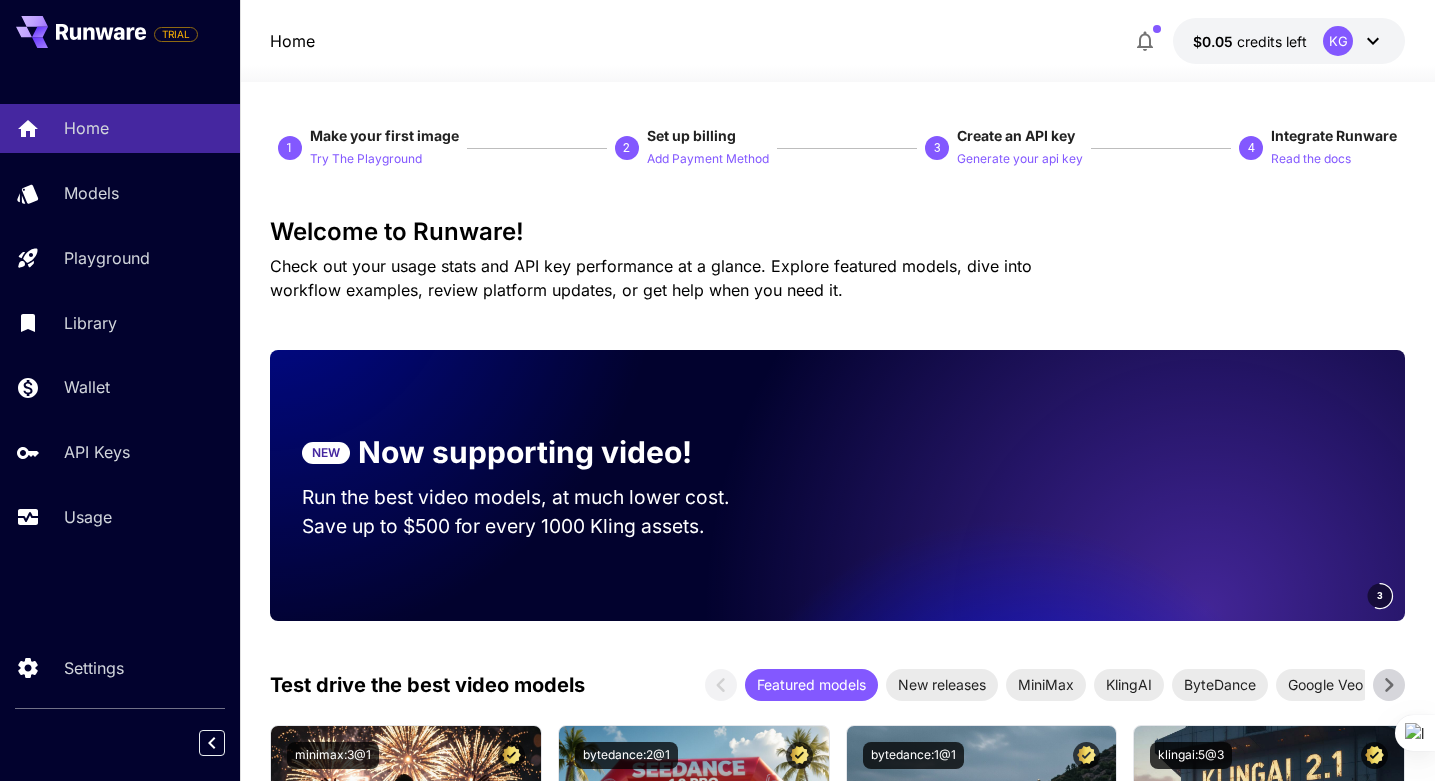 click 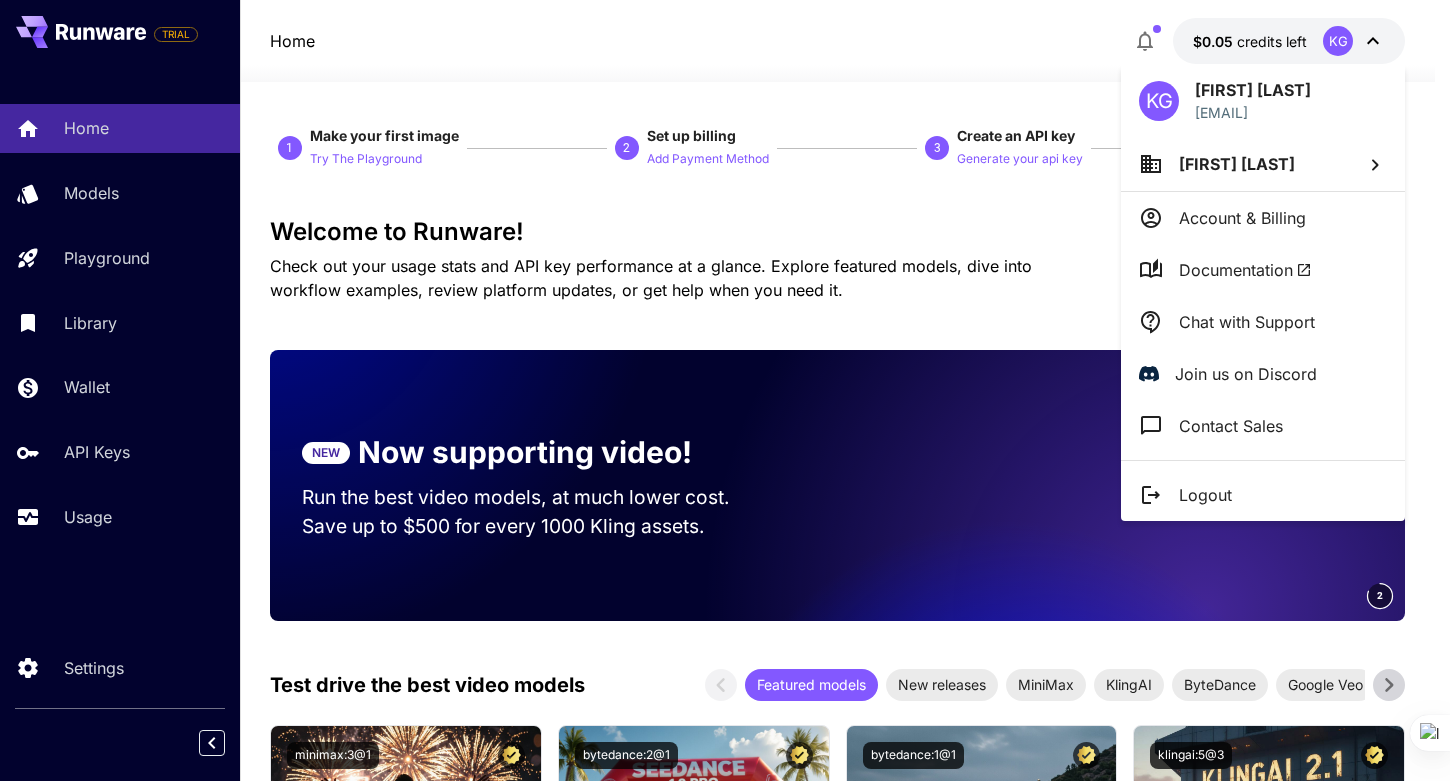 click at bounding box center (725, 390) 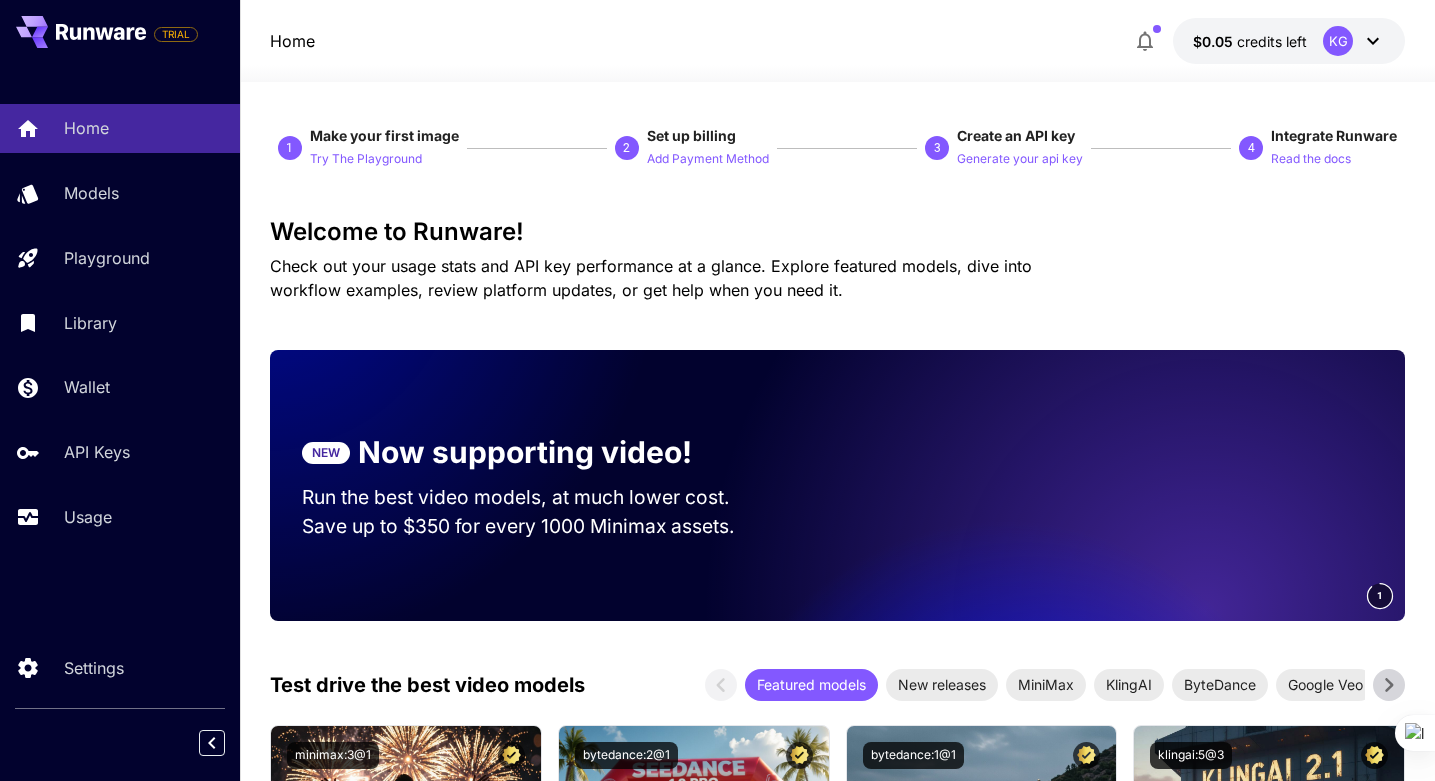 click on "Home Models Playground Library Wallet API Keys Usage" at bounding box center (120, 322) 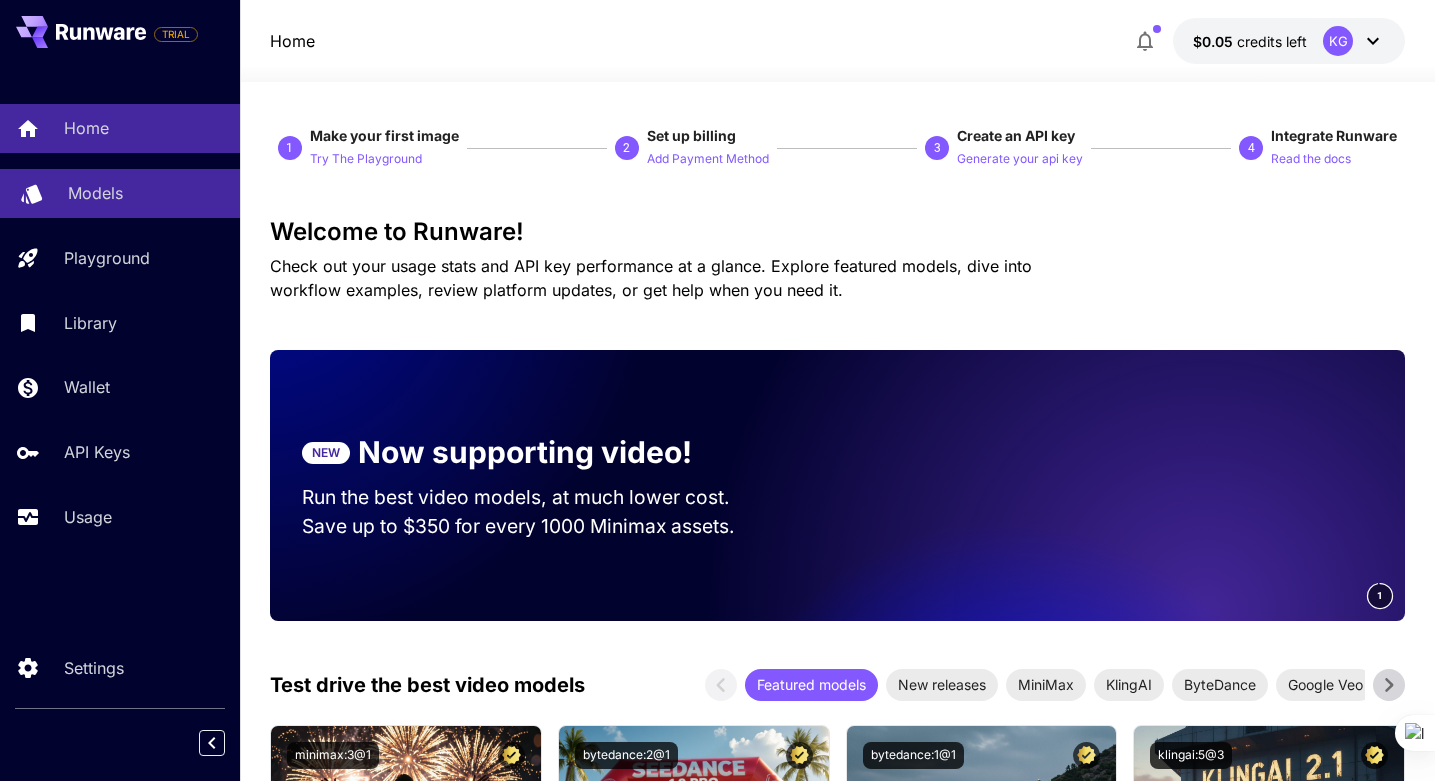 click on "Models" at bounding box center [95, 193] 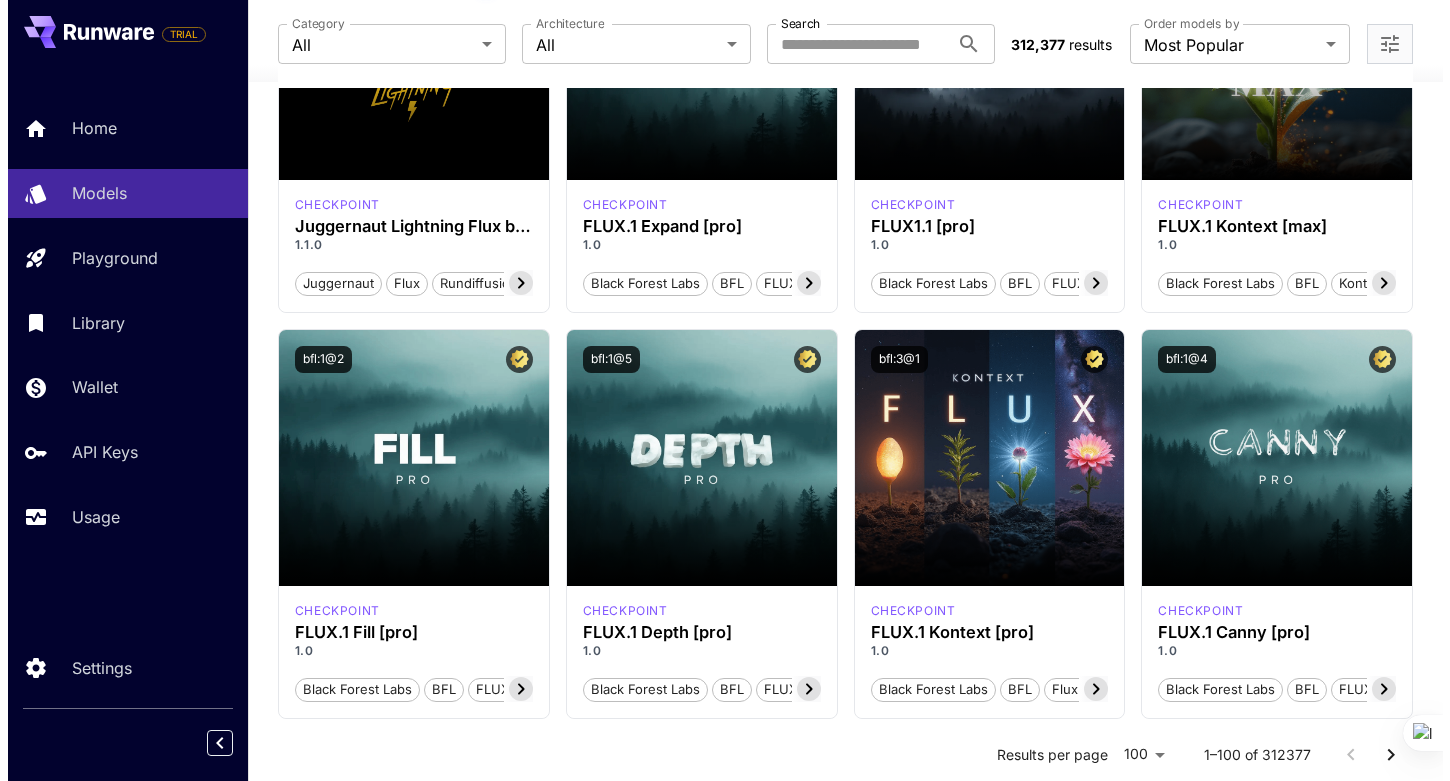 scroll, scrollTop: 742, scrollLeft: 0, axis: vertical 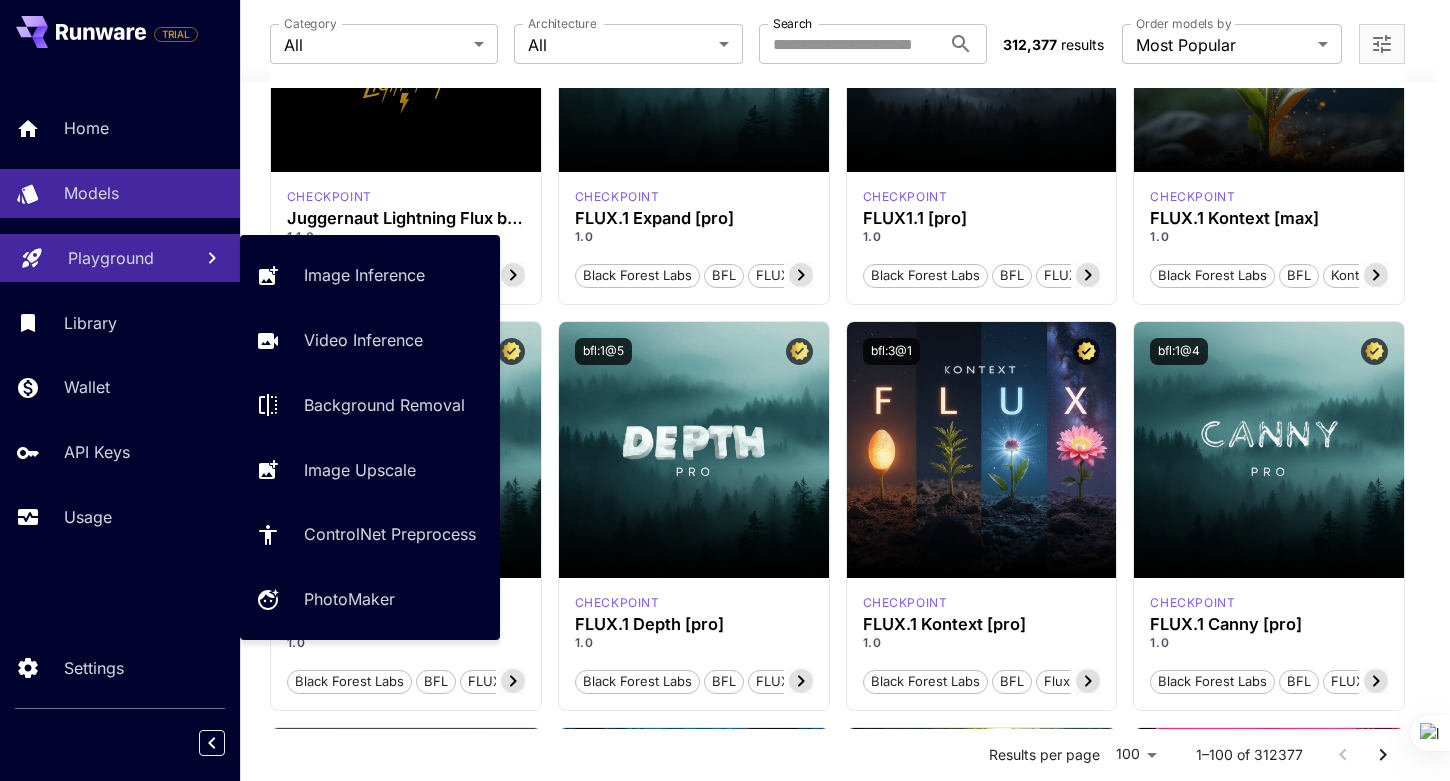 click on "Playground" at bounding box center [111, 258] 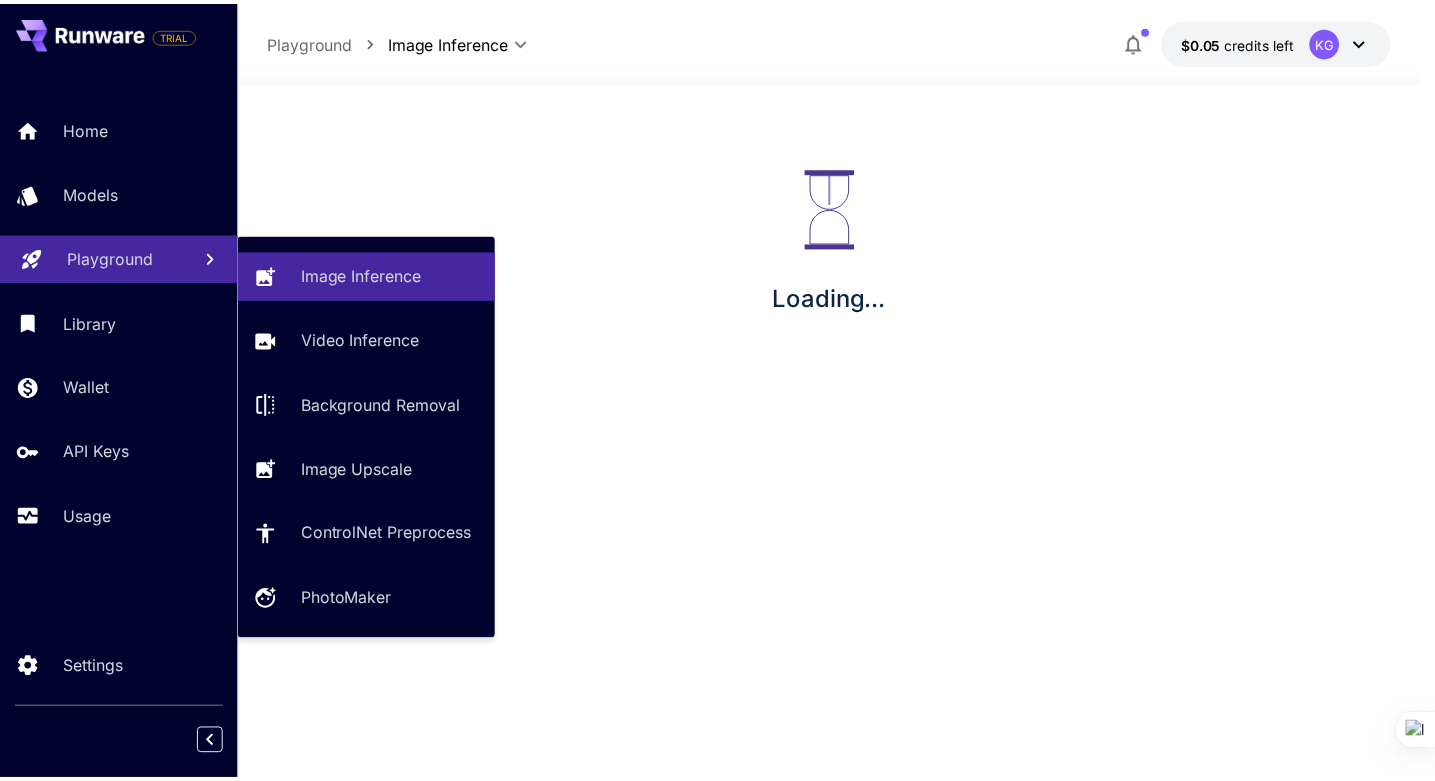 scroll, scrollTop: 0, scrollLeft: 0, axis: both 